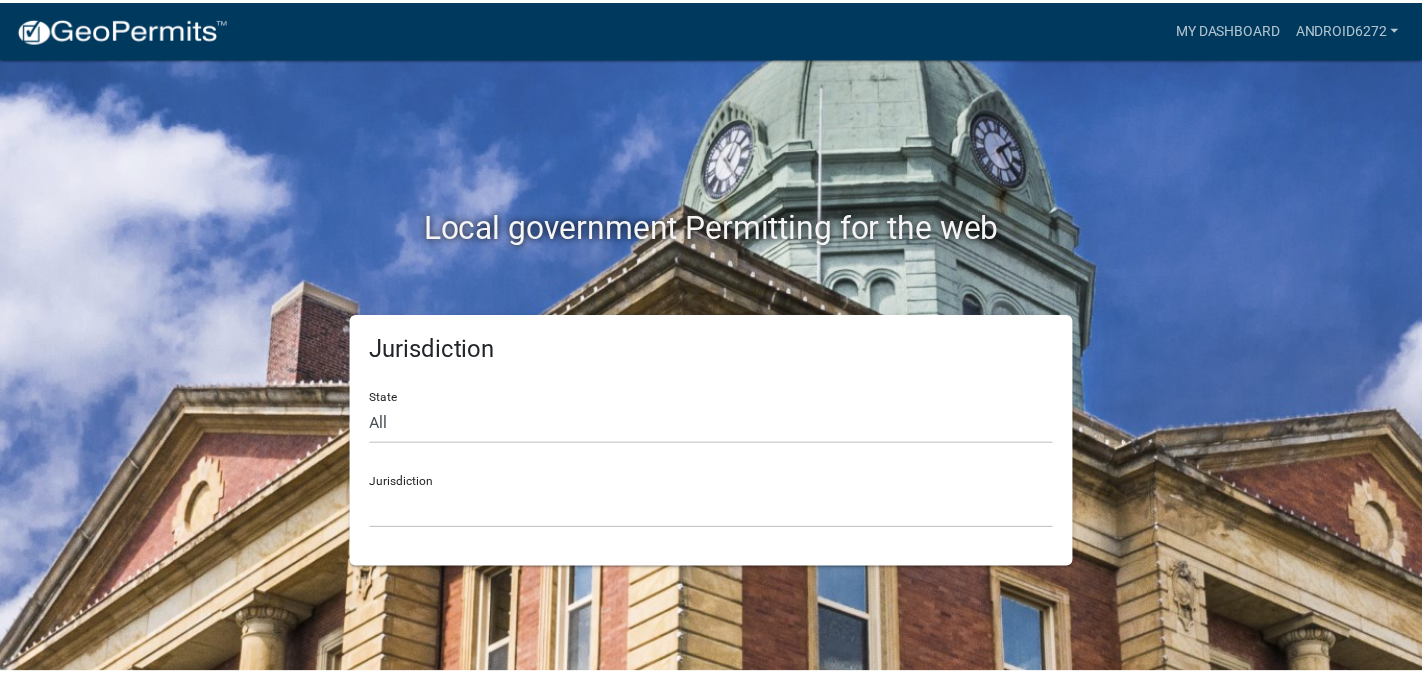 scroll, scrollTop: 0, scrollLeft: 0, axis: both 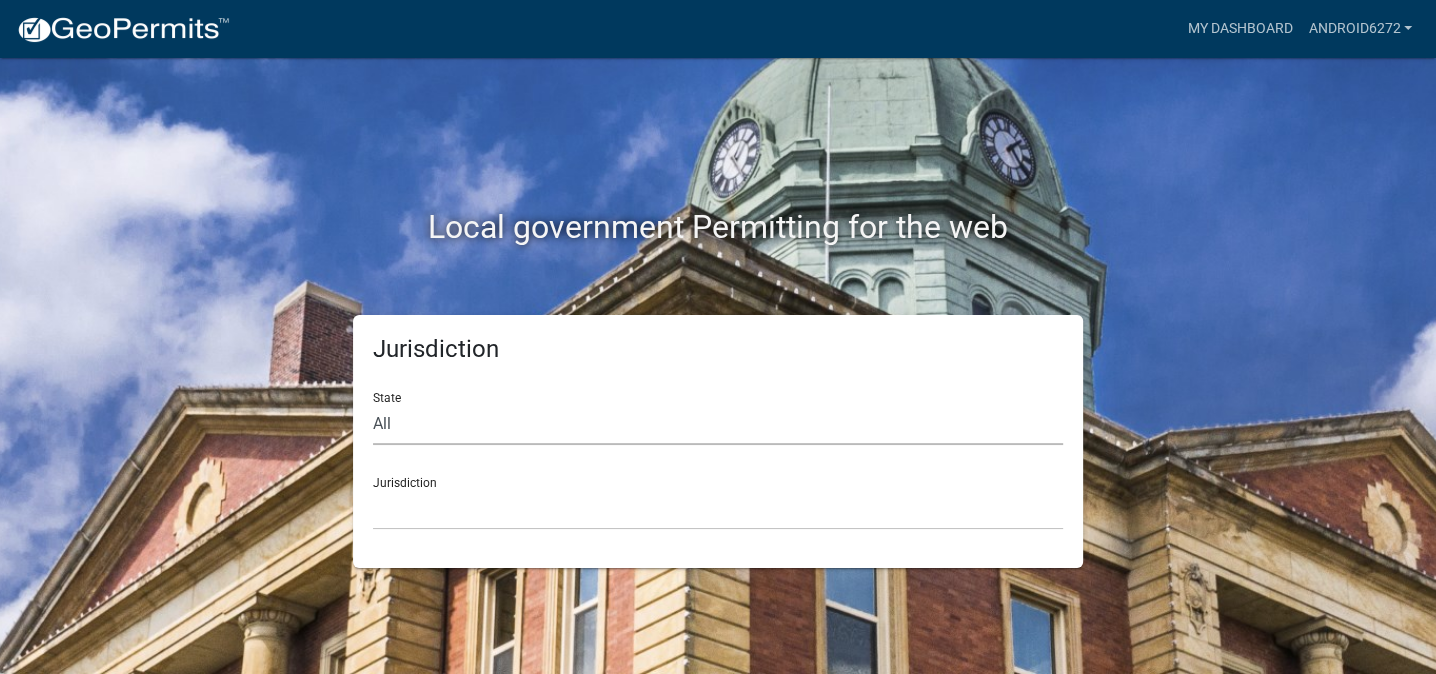 click on "All  [US_STATE]   [US_STATE]   [US_STATE]   [US_STATE]   [US_STATE]   [US_STATE]   [US_STATE]   [US_STATE]   [US_STATE]" 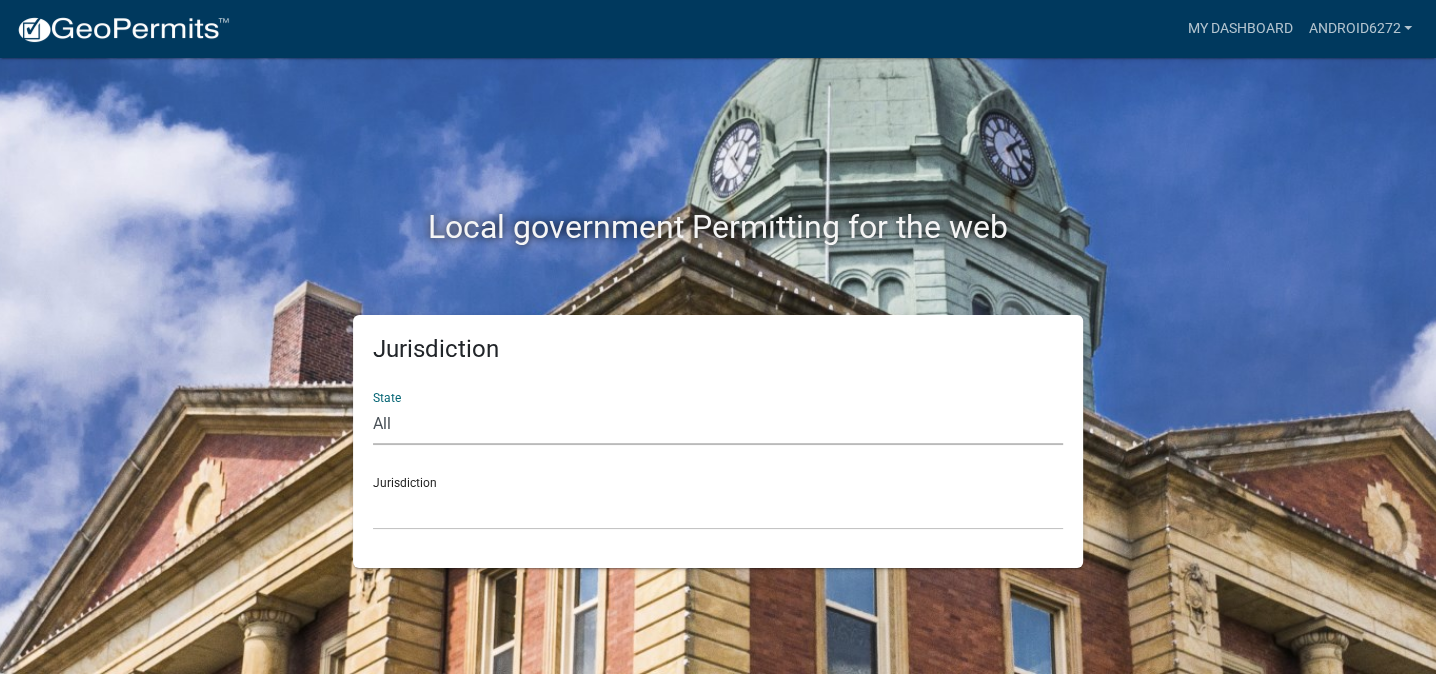 select on "[US_STATE]" 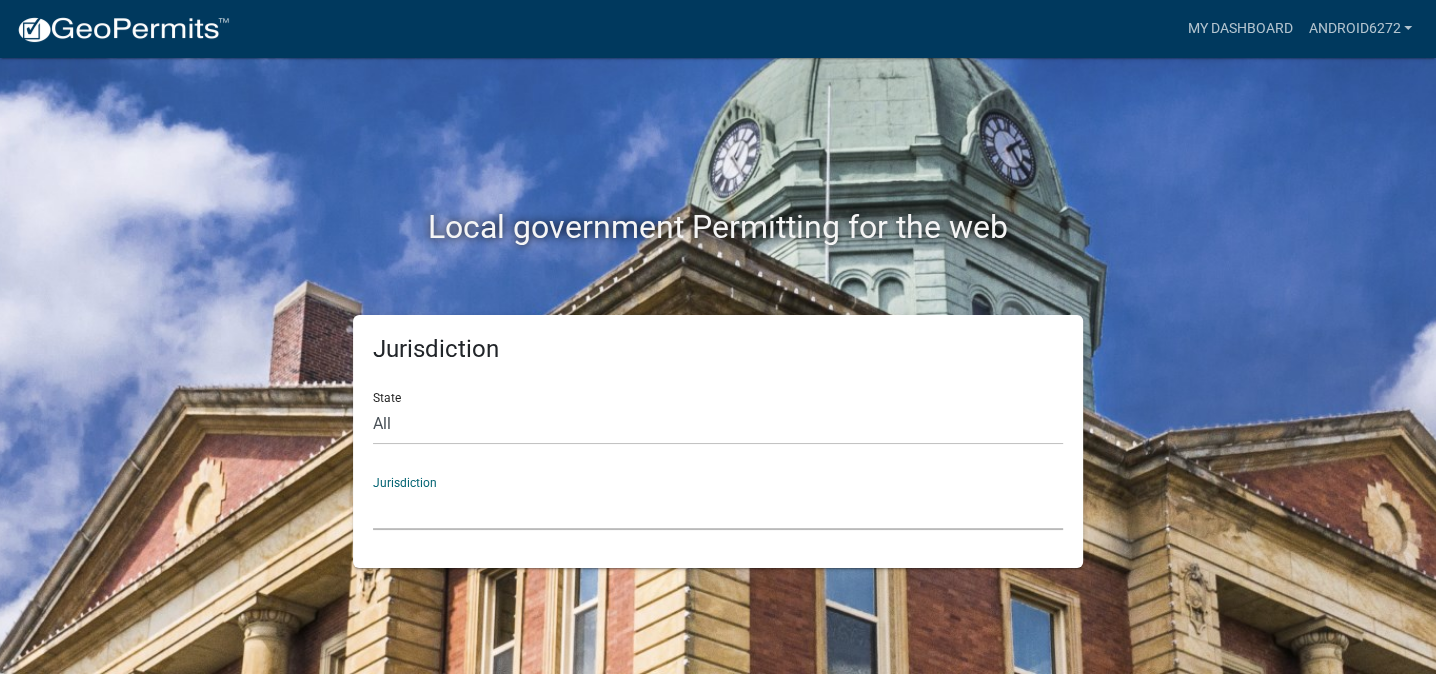 click on "City of [GEOGRAPHIC_DATA], [US_STATE] City of [GEOGRAPHIC_DATA], [US_STATE] City of [GEOGRAPHIC_DATA], [US_STATE] [GEOGRAPHIC_DATA], [US_STATE] [GEOGRAPHIC_DATA], [US_STATE] [GEOGRAPHIC_DATA], [US_STATE] [GEOGRAPHIC_DATA], [US_STATE] [GEOGRAPHIC_DATA], [US_STATE] [GEOGRAPHIC_DATA], [US_STATE] [GEOGRAPHIC_DATA], [US_STATE] [GEOGRAPHIC_DATA], [US_STATE] [GEOGRAPHIC_DATA], [US_STATE] [GEOGRAPHIC_DATA], [US_STATE] [GEOGRAPHIC_DATA], [US_STATE] [GEOGRAPHIC_DATA], [US_STATE] River Ridge Development Authority, [US_STATE] [GEOGRAPHIC_DATA], [US_STATE] [GEOGRAPHIC_DATA], [US_STATE][GEOGRAPHIC_DATA], [US_STATE] [GEOGRAPHIC_DATA], [US_STATE]" 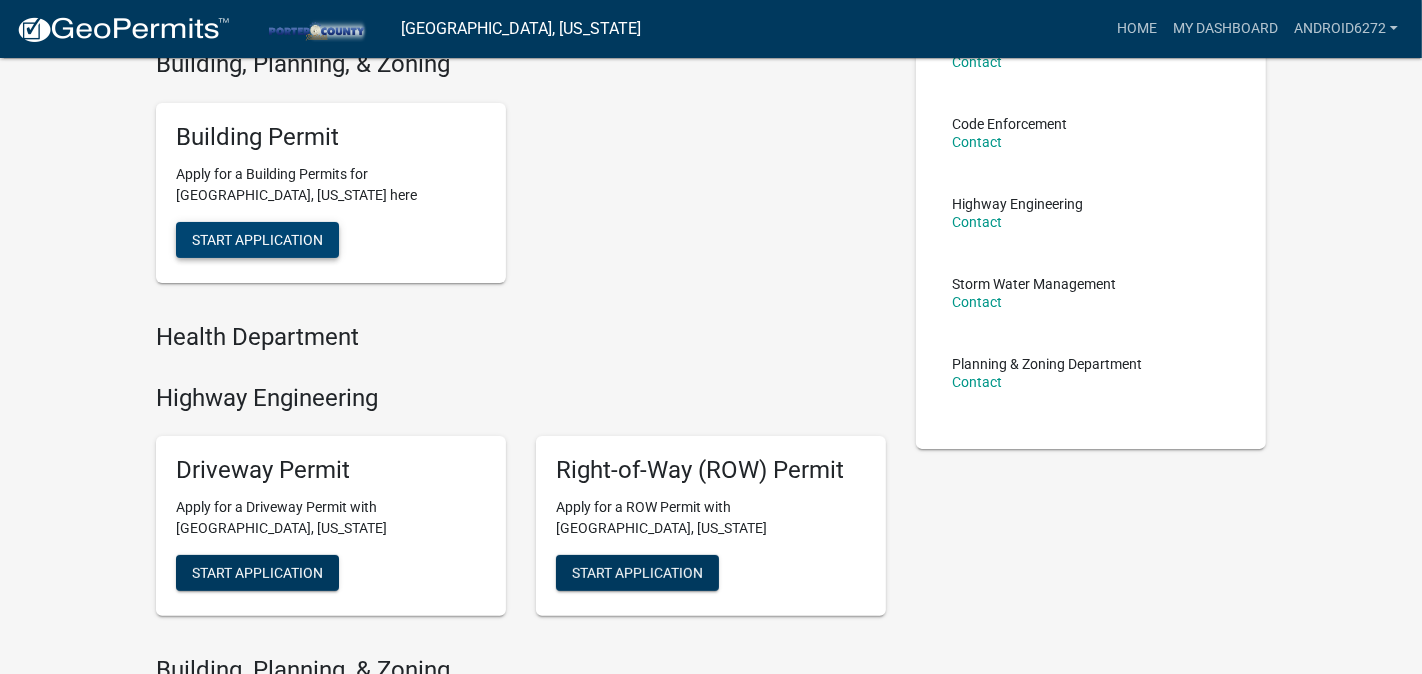 scroll, scrollTop: 181, scrollLeft: 0, axis: vertical 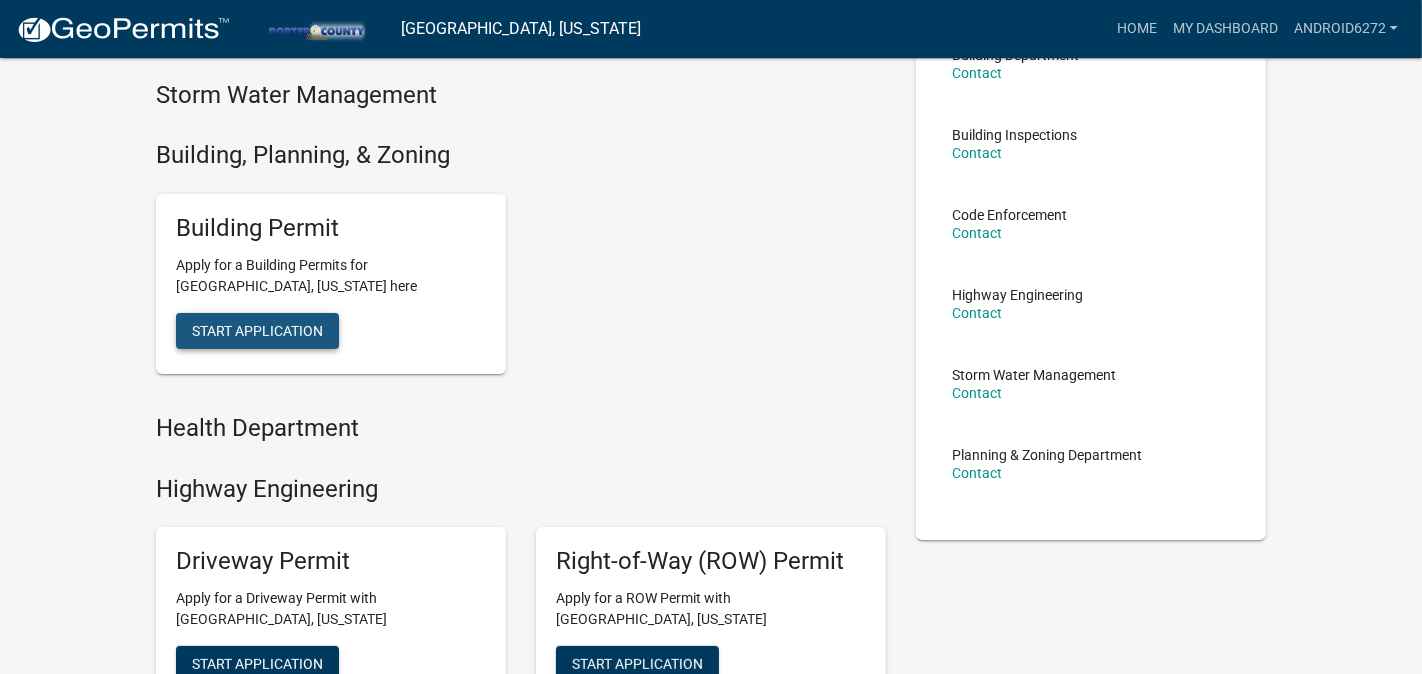 click on "Start Application" at bounding box center (257, 330) 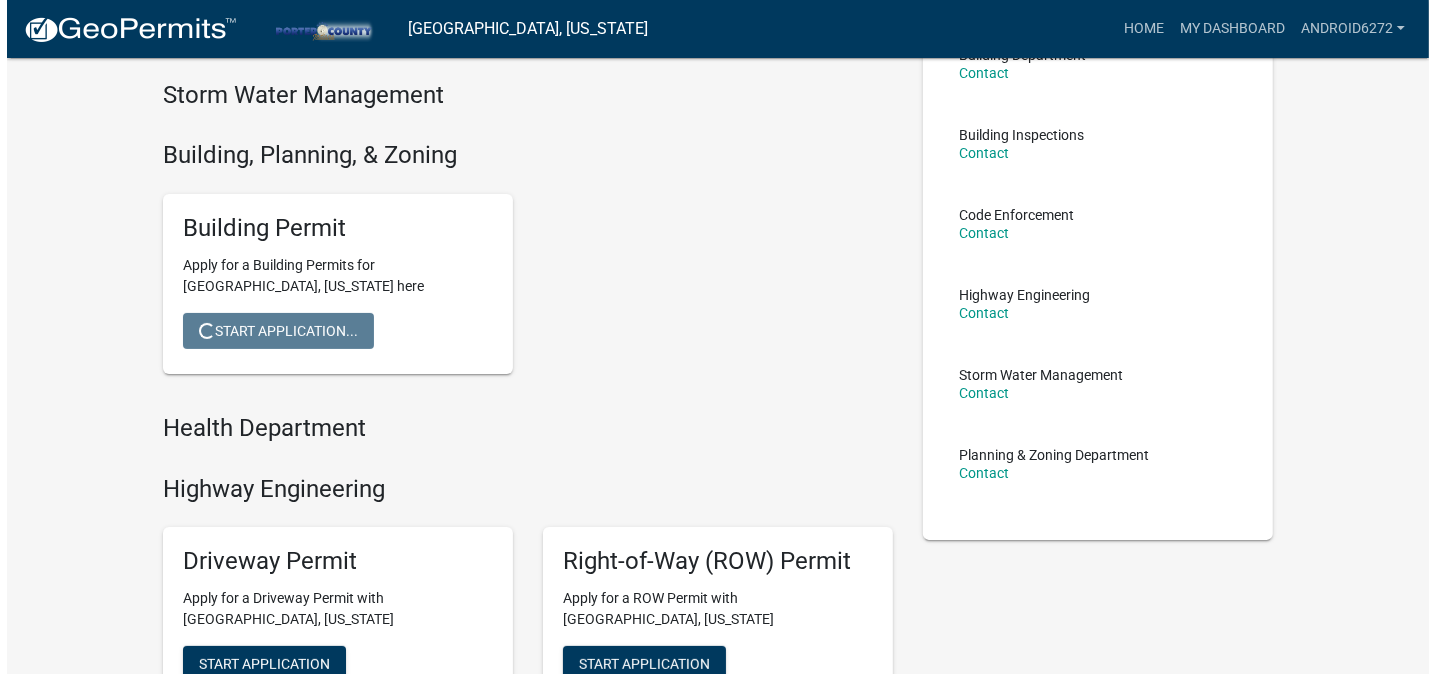 scroll, scrollTop: 0, scrollLeft: 0, axis: both 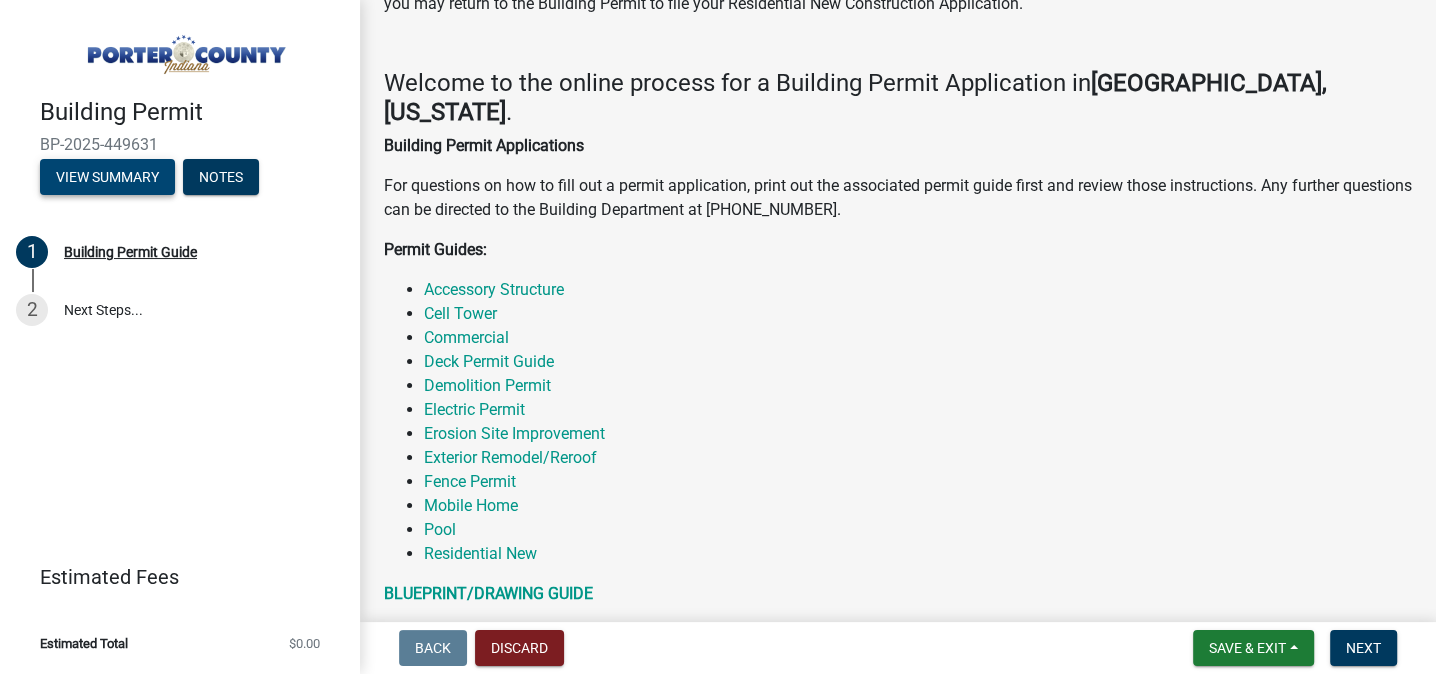 click on "View Summary" at bounding box center [107, 177] 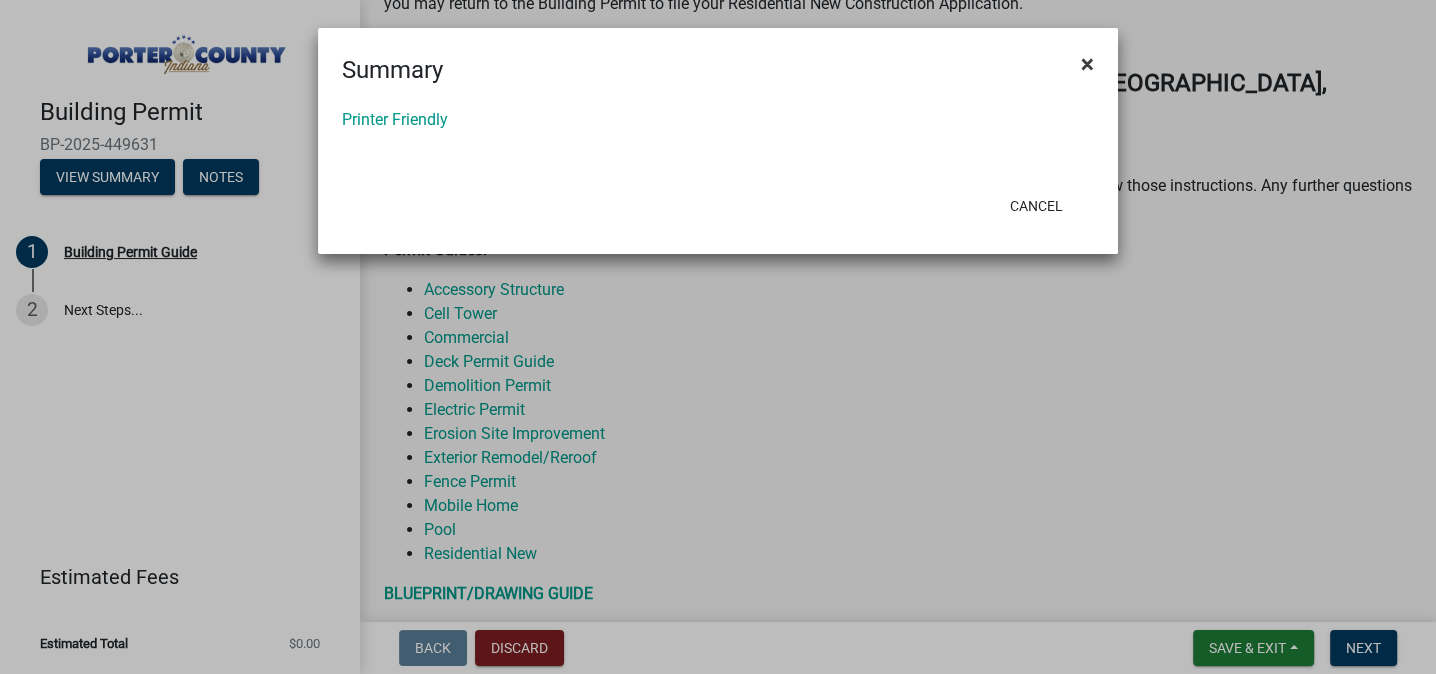 click on "×" 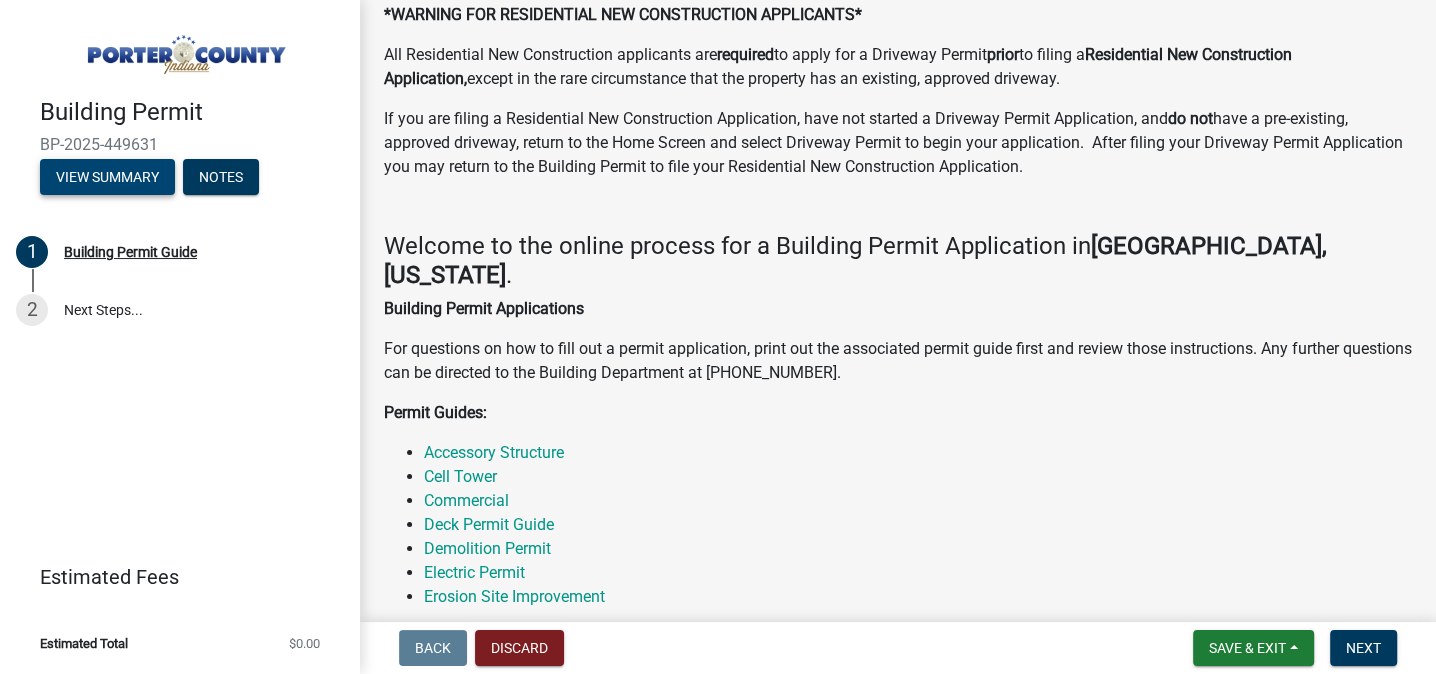 scroll, scrollTop: 0, scrollLeft: 0, axis: both 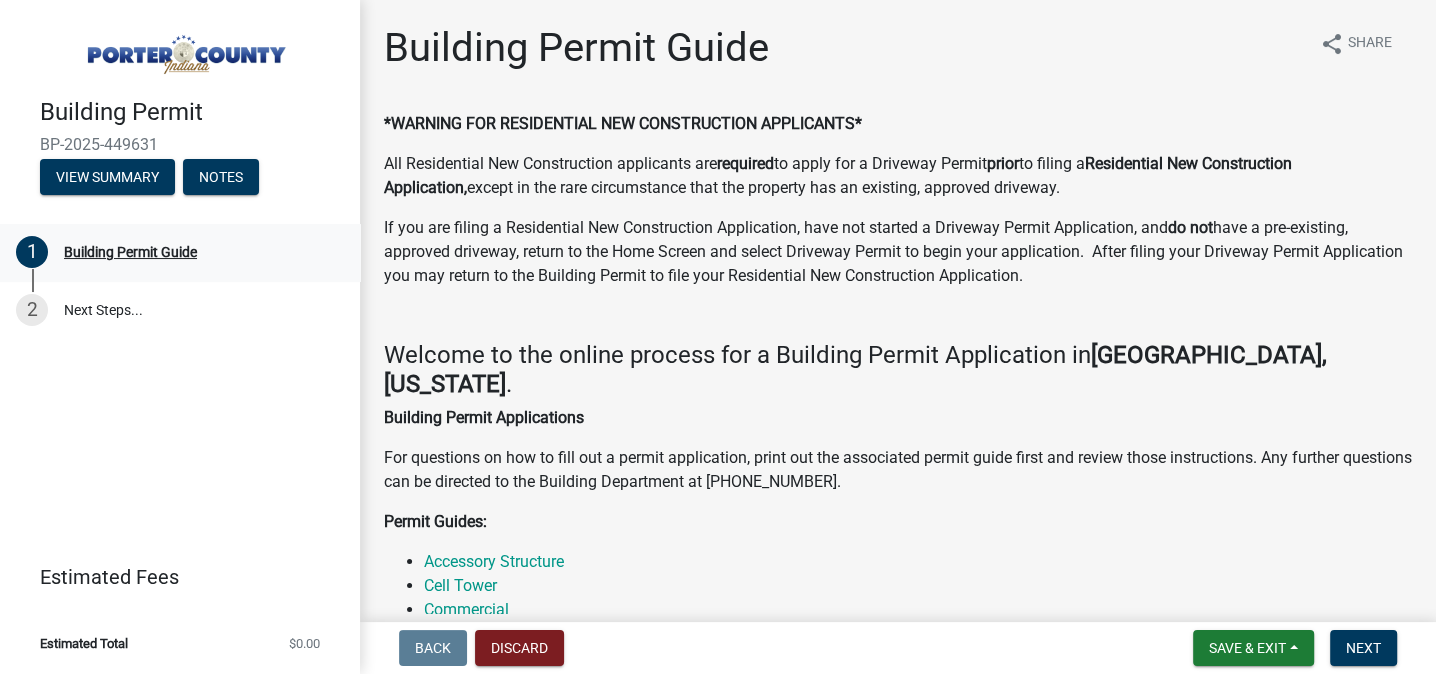 click on "Building Permit Guide" at bounding box center (130, 252) 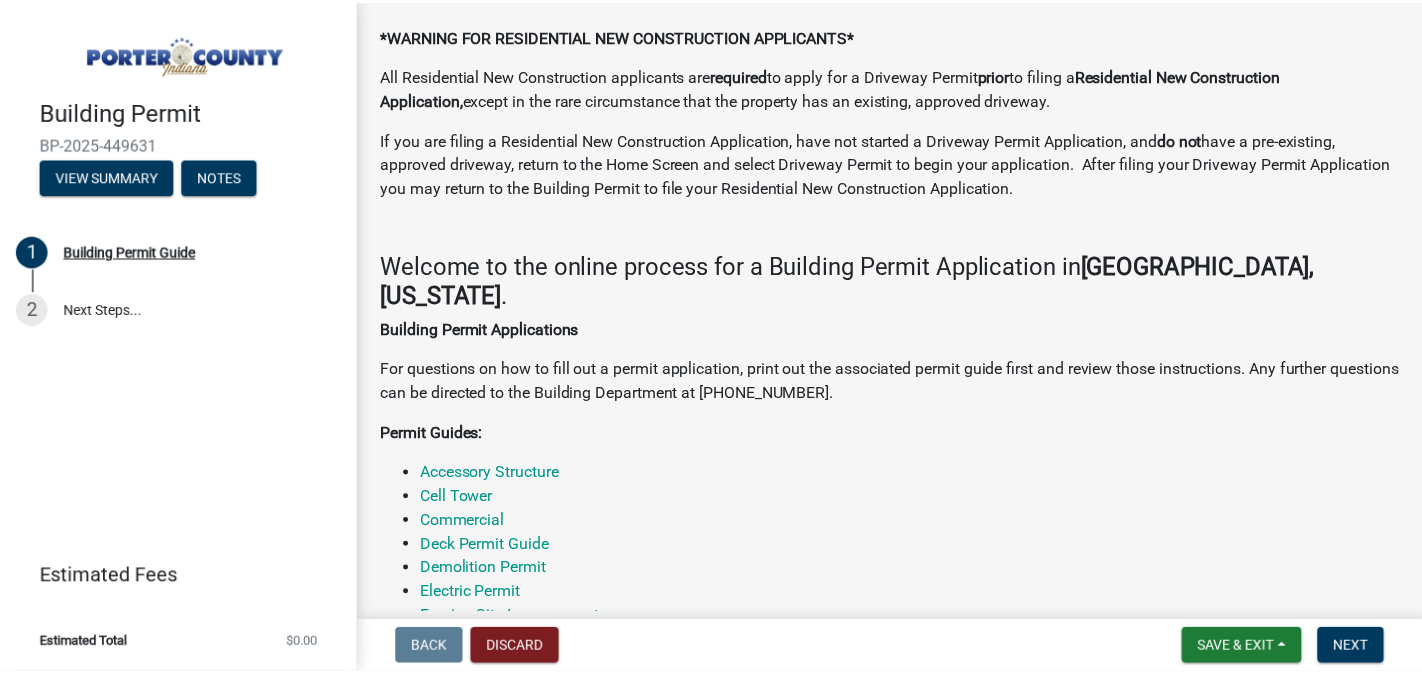 scroll, scrollTop: 0, scrollLeft: 0, axis: both 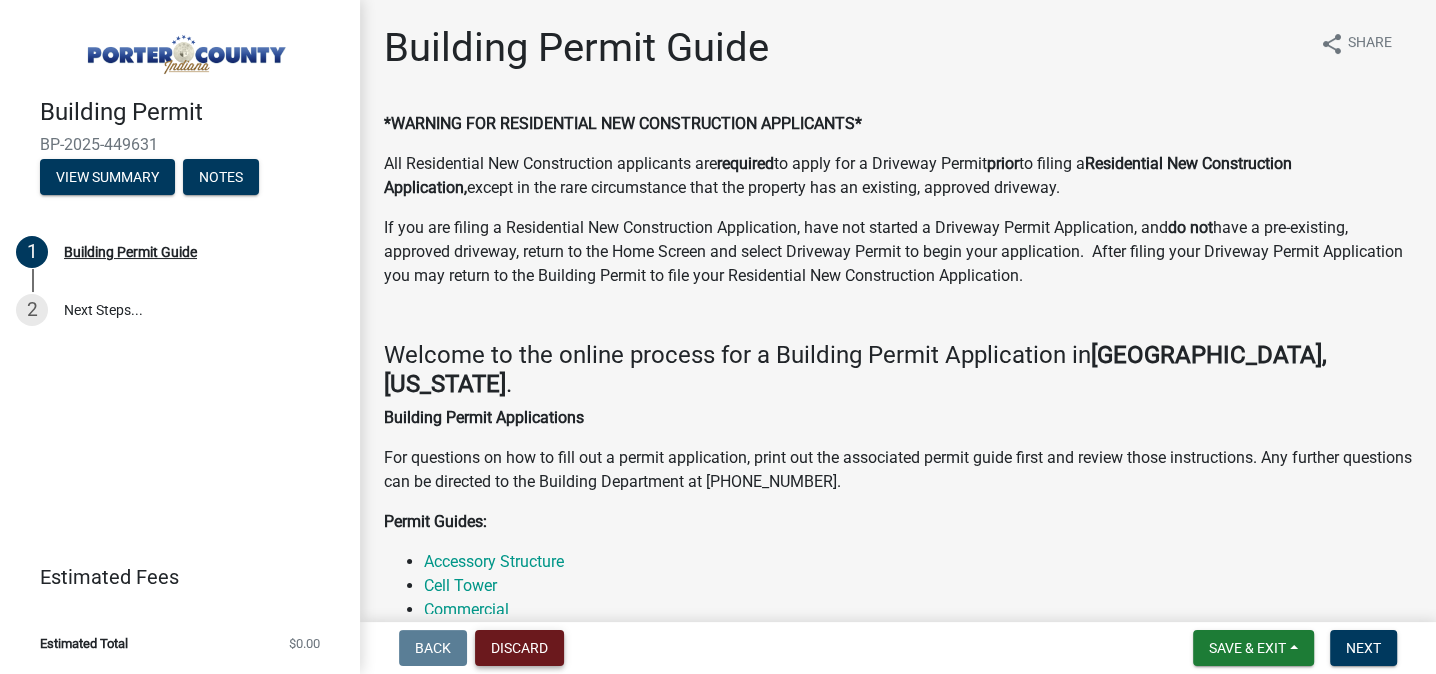 click on "Discard" at bounding box center [519, 648] 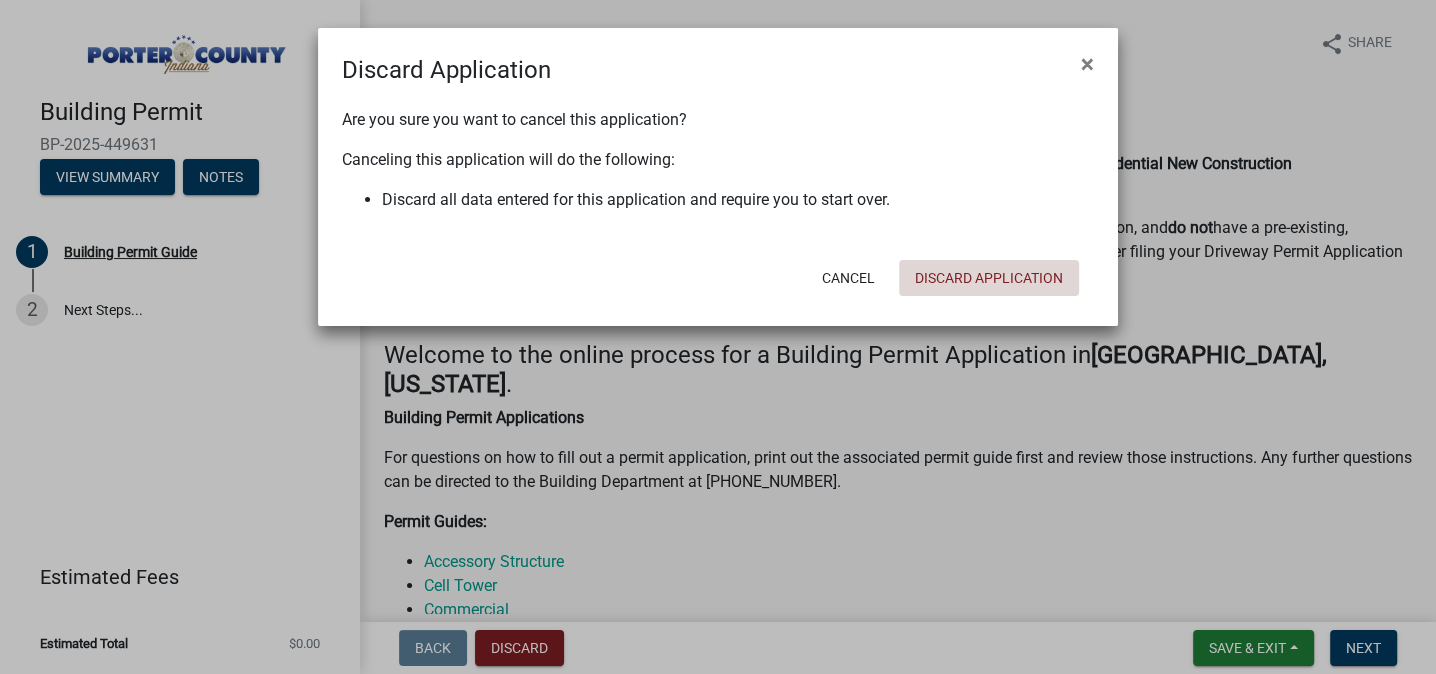 click on "Discard Application" 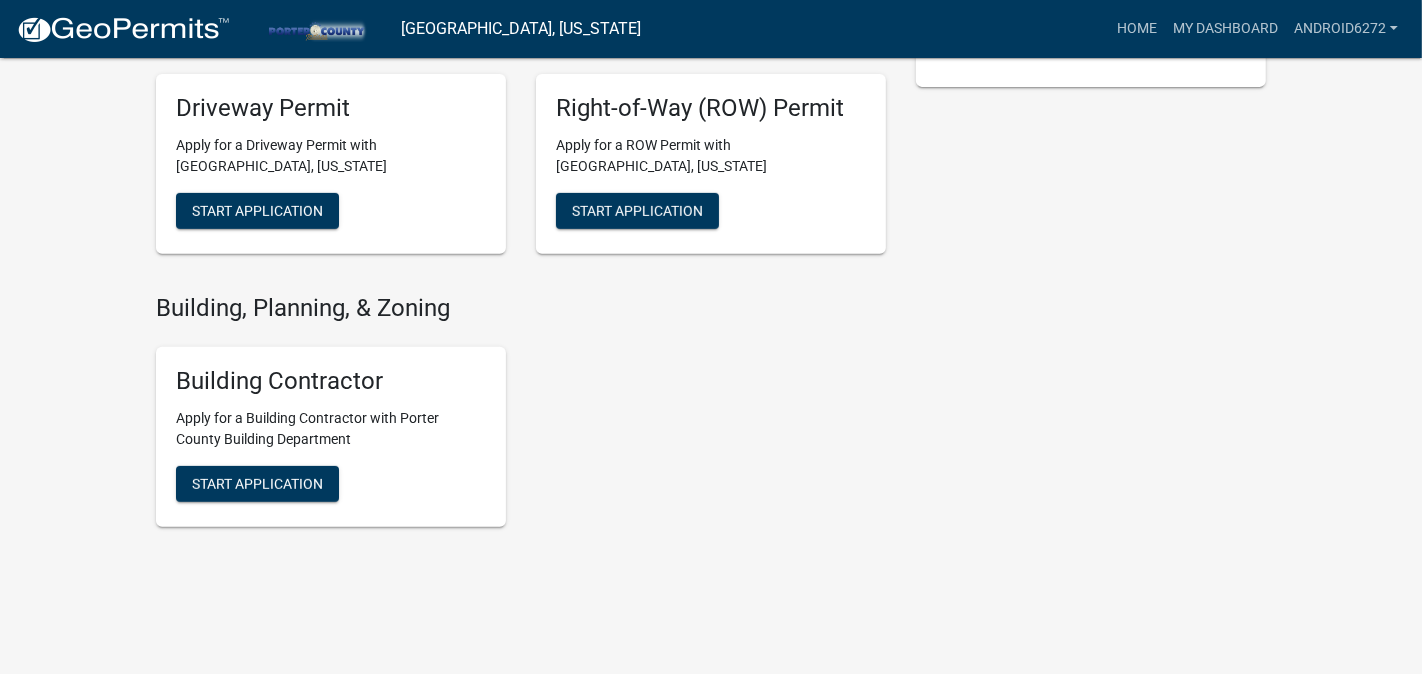 scroll, scrollTop: 636, scrollLeft: 0, axis: vertical 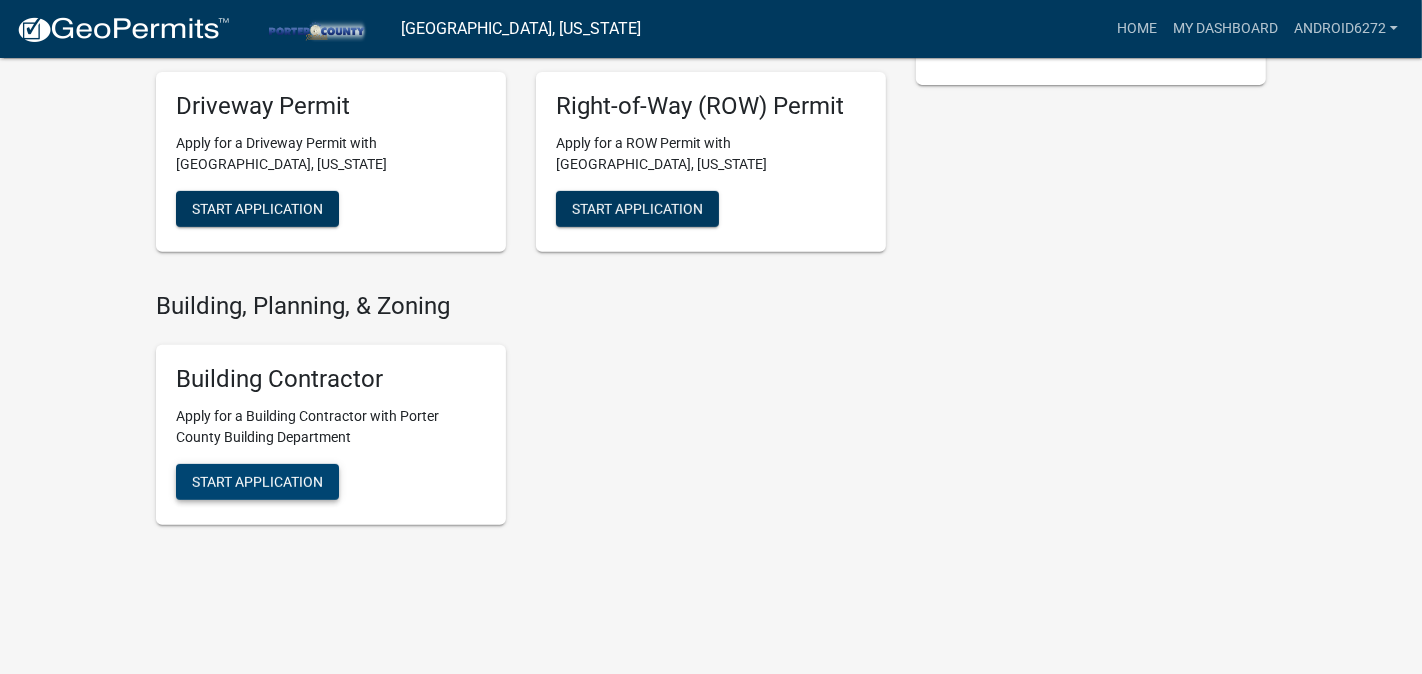 click on "Start Application" at bounding box center [257, -125] 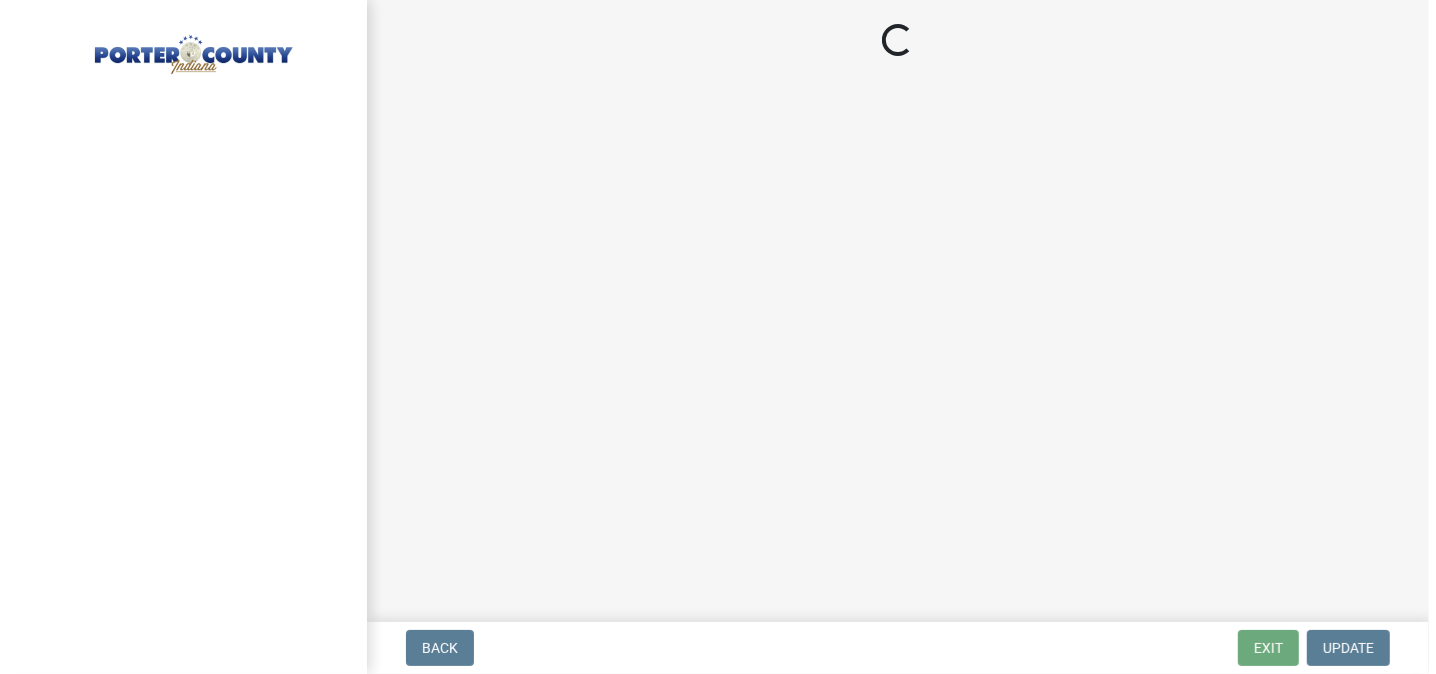scroll, scrollTop: 0, scrollLeft: 0, axis: both 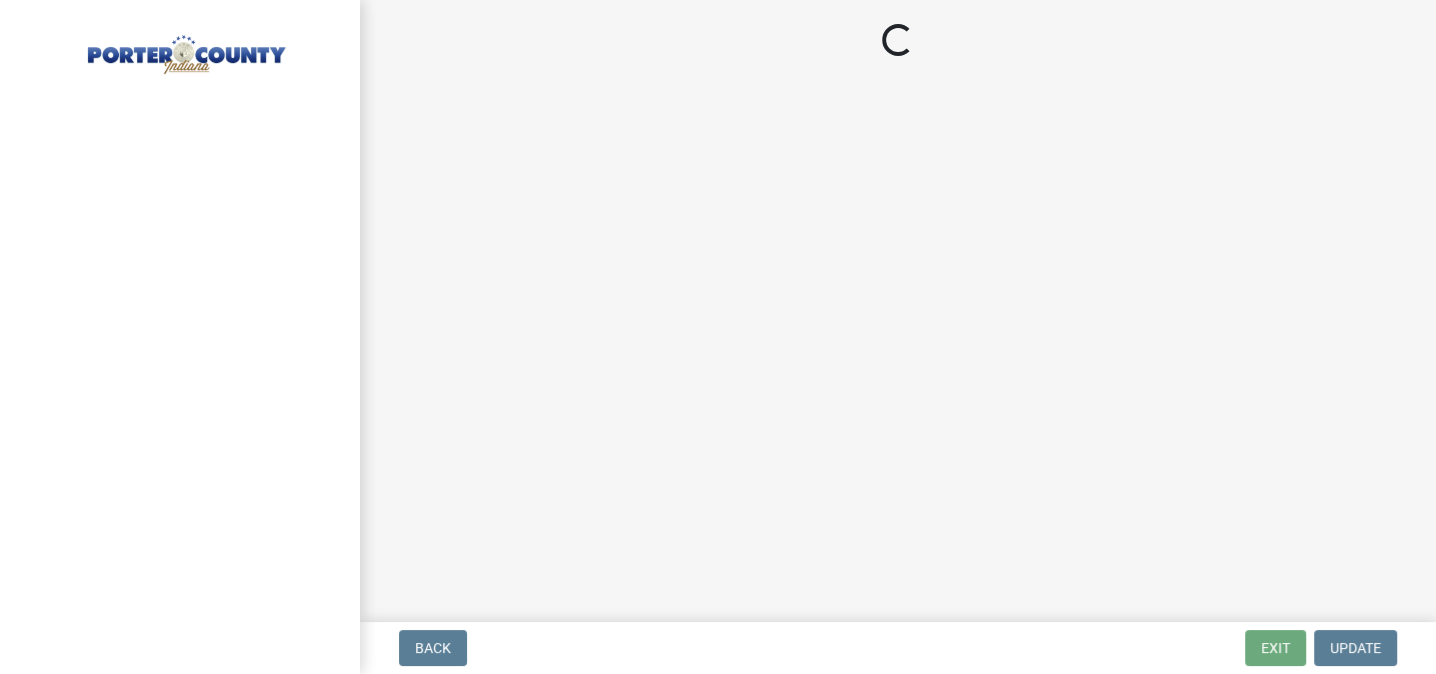 select on "IN" 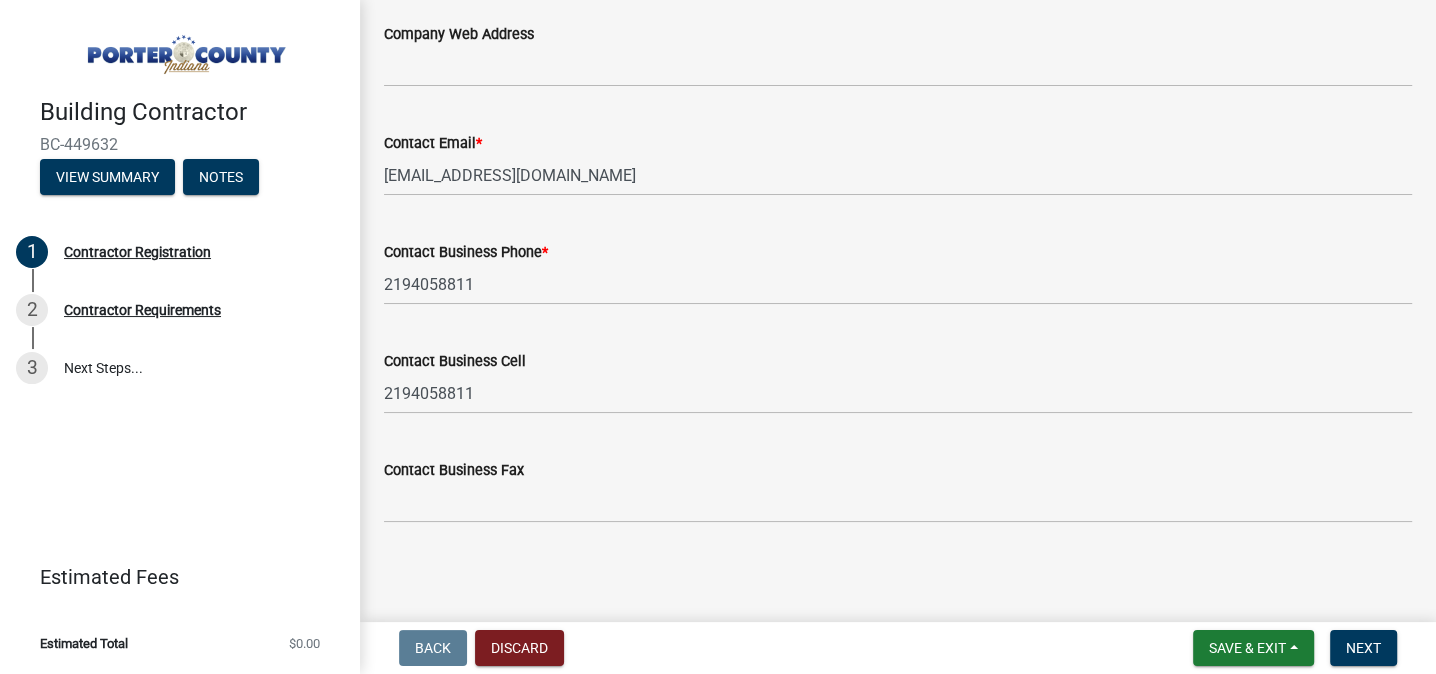 scroll, scrollTop: 1722, scrollLeft: 0, axis: vertical 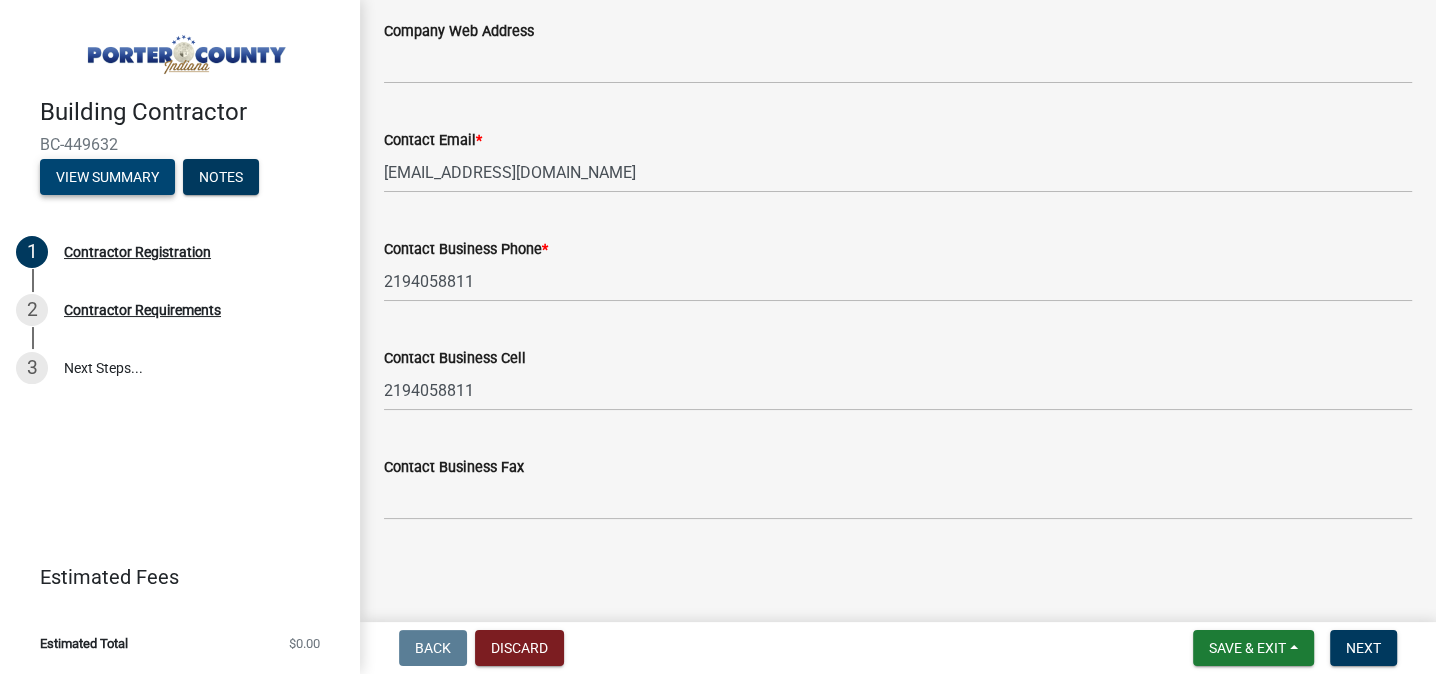 click on "View Summary" at bounding box center (107, 177) 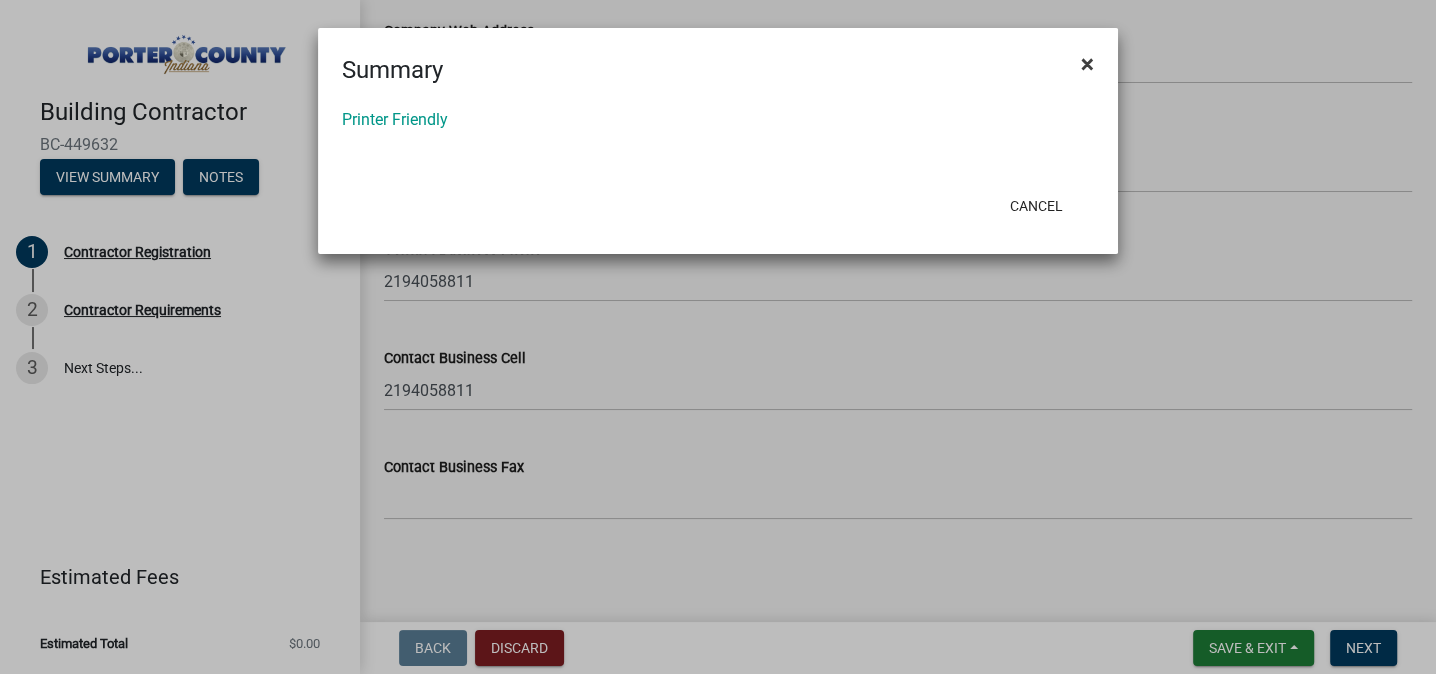 click on "×" 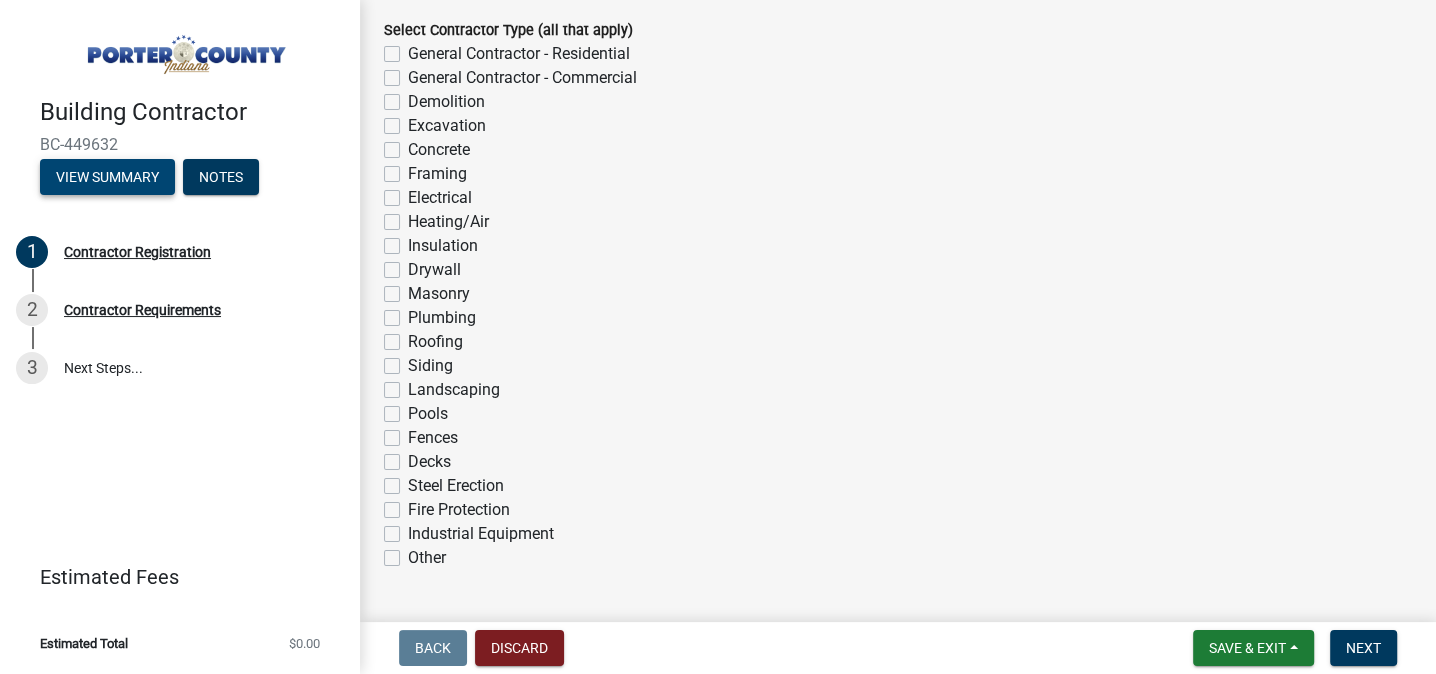 scroll, scrollTop: 90, scrollLeft: 0, axis: vertical 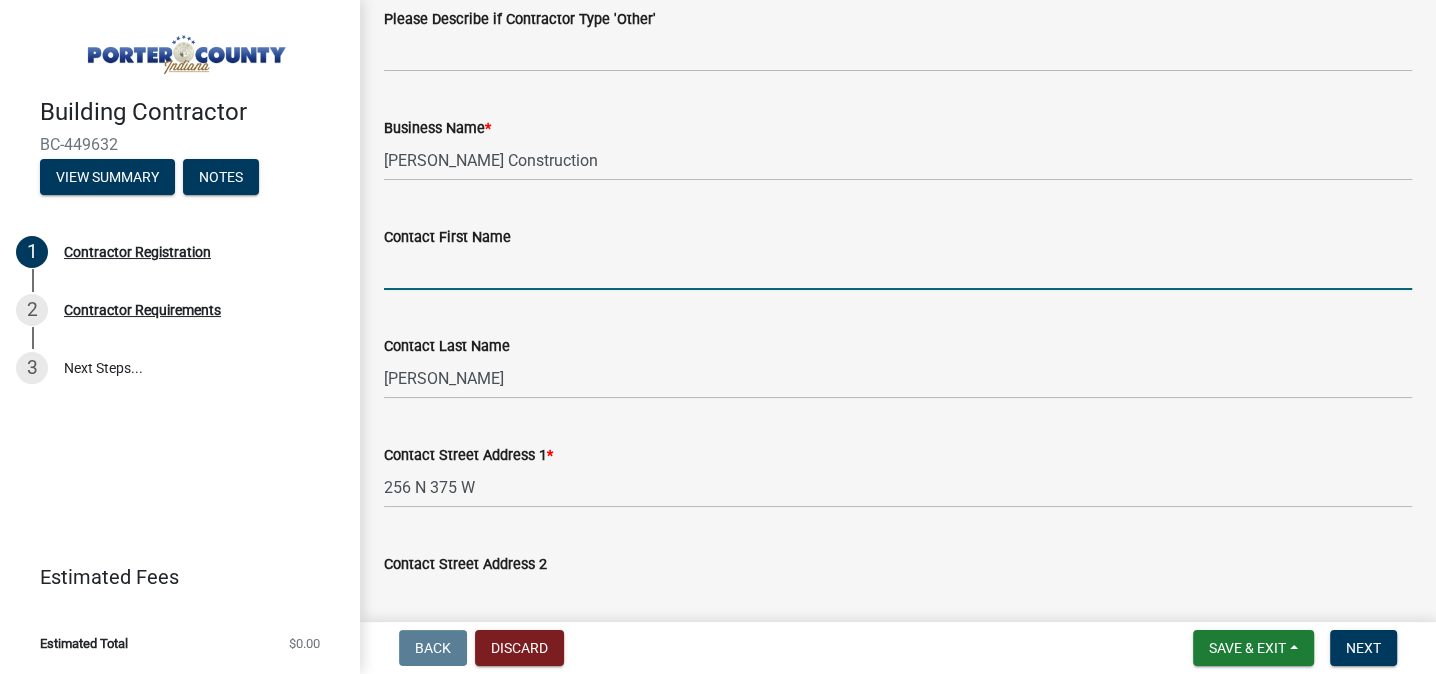 drag, startPoint x: 444, startPoint y: 272, endPoint x: 511, endPoint y: 271, distance: 67.00746 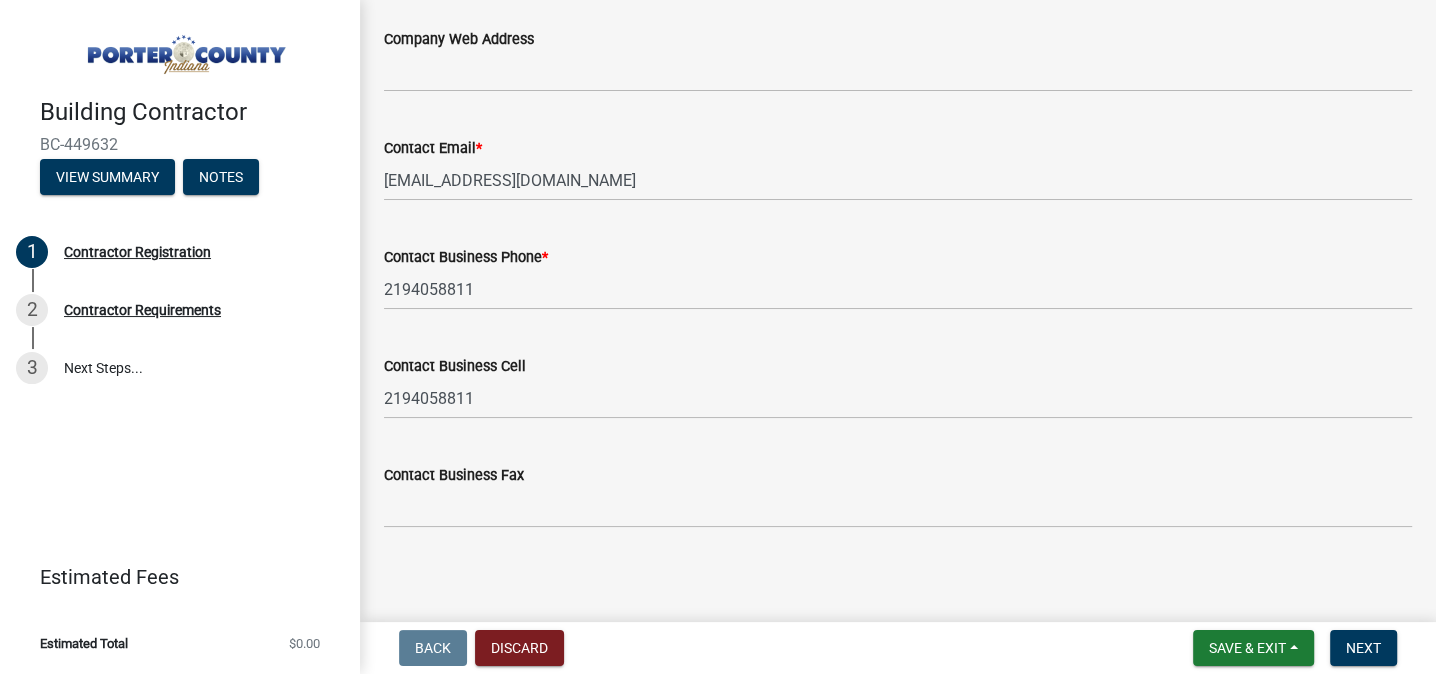 scroll, scrollTop: 1722, scrollLeft: 0, axis: vertical 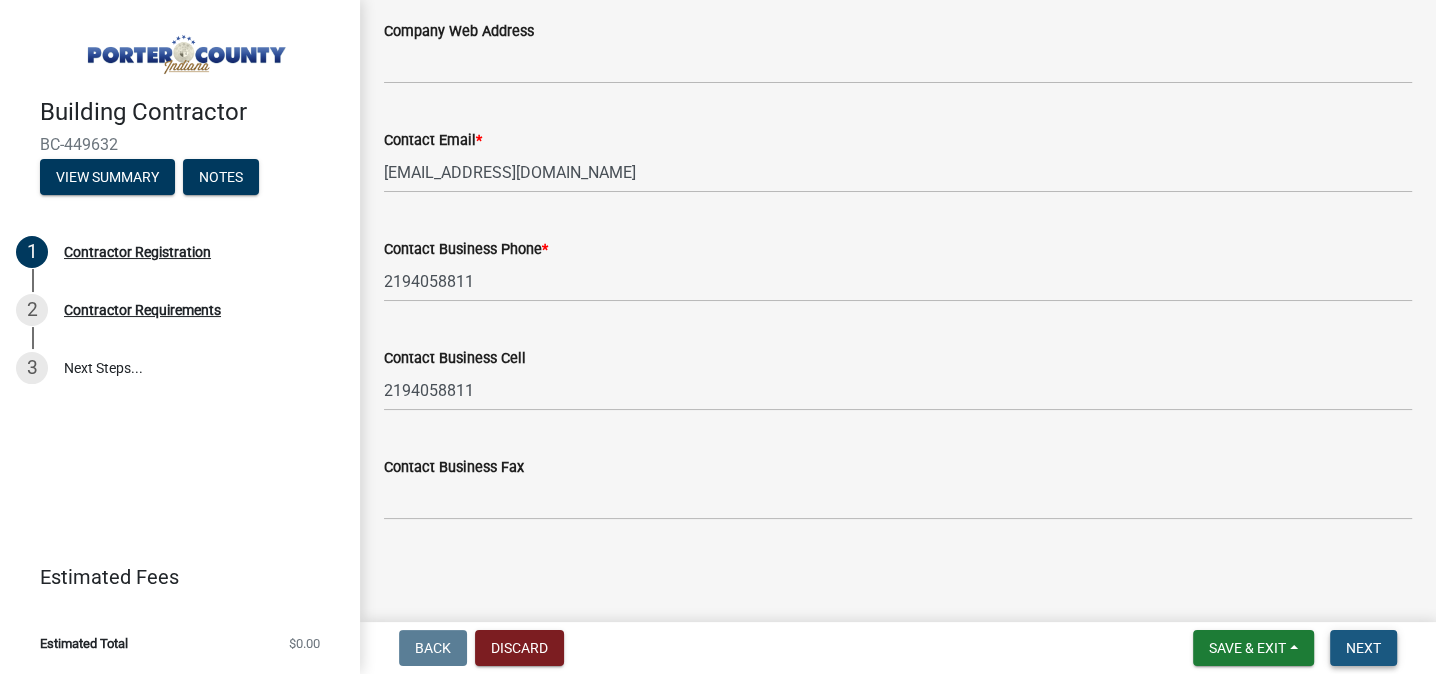 click on "Next" at bounding box center [1363, 648] 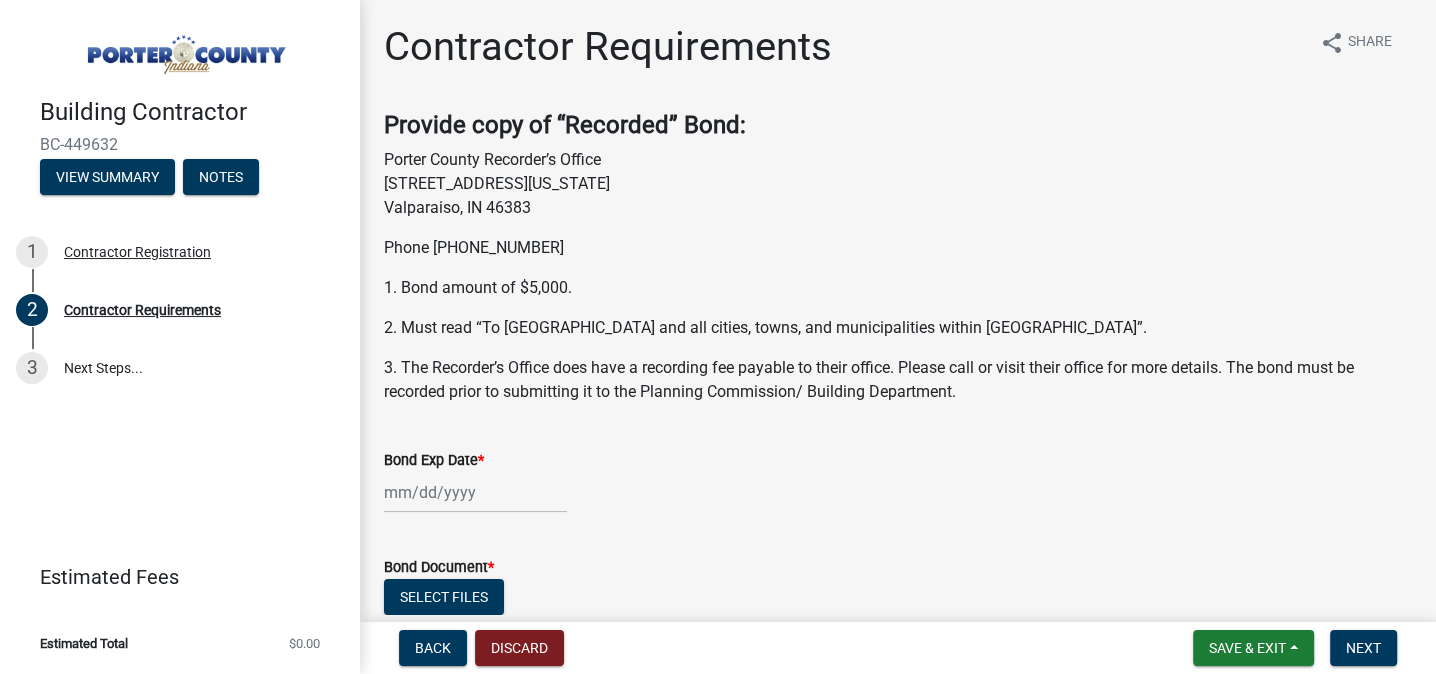 scroll, scrollTop: 0, scrollLeft: 0, axis: both 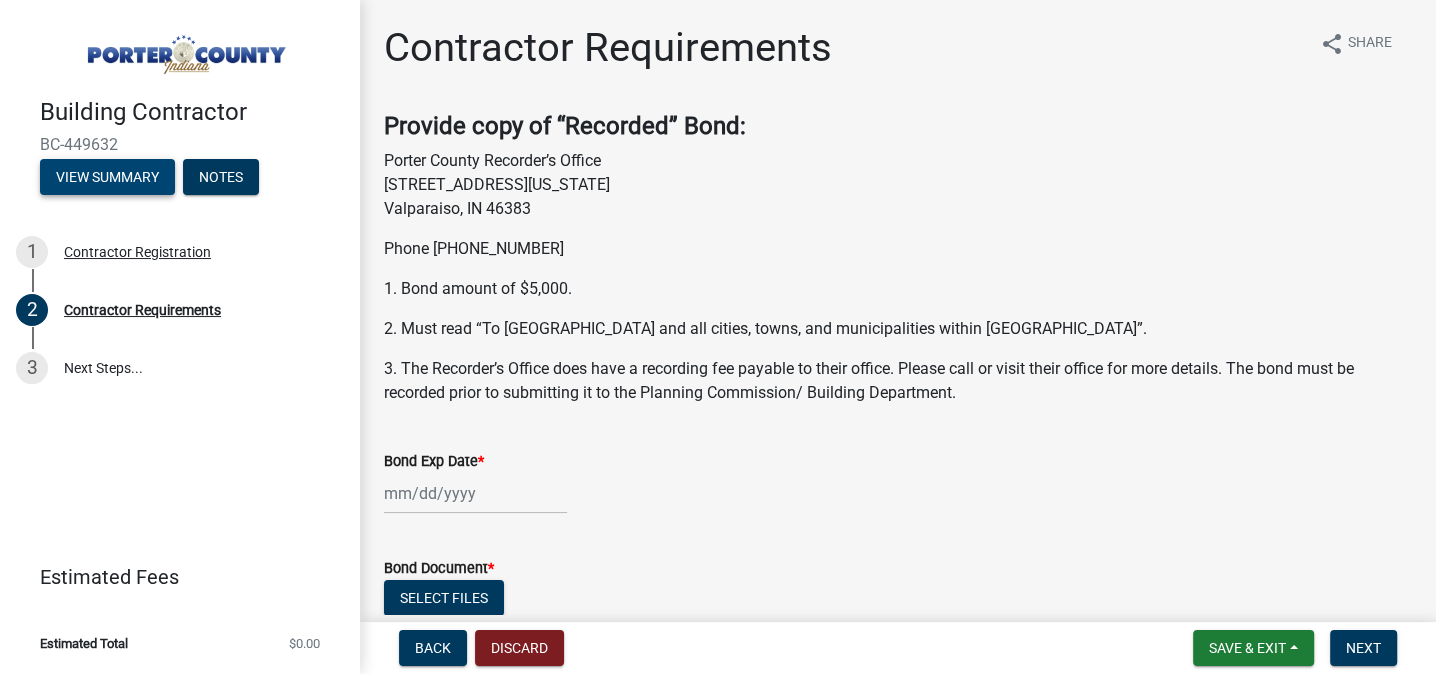 click on "View Summary" at bounding box center (107, 177) 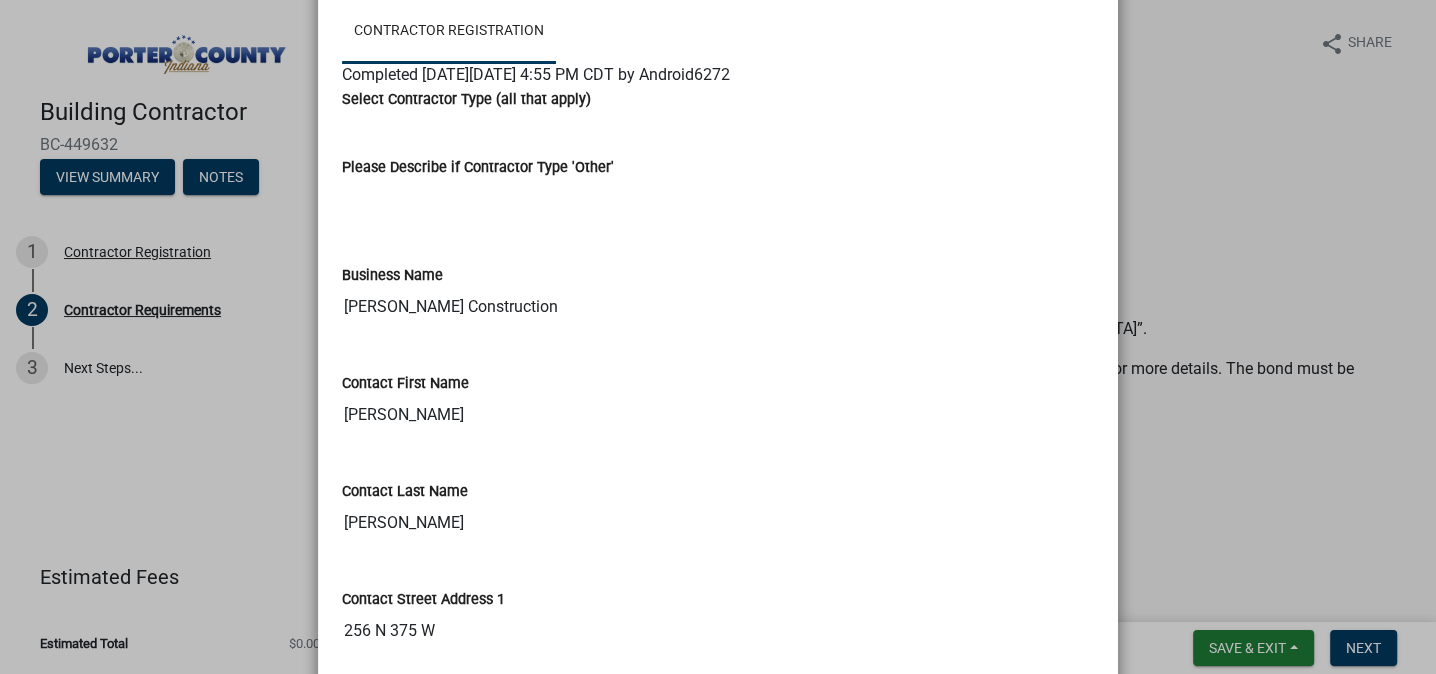 scroll, scrollTop: 0, scrollLeft: 0, axis: both 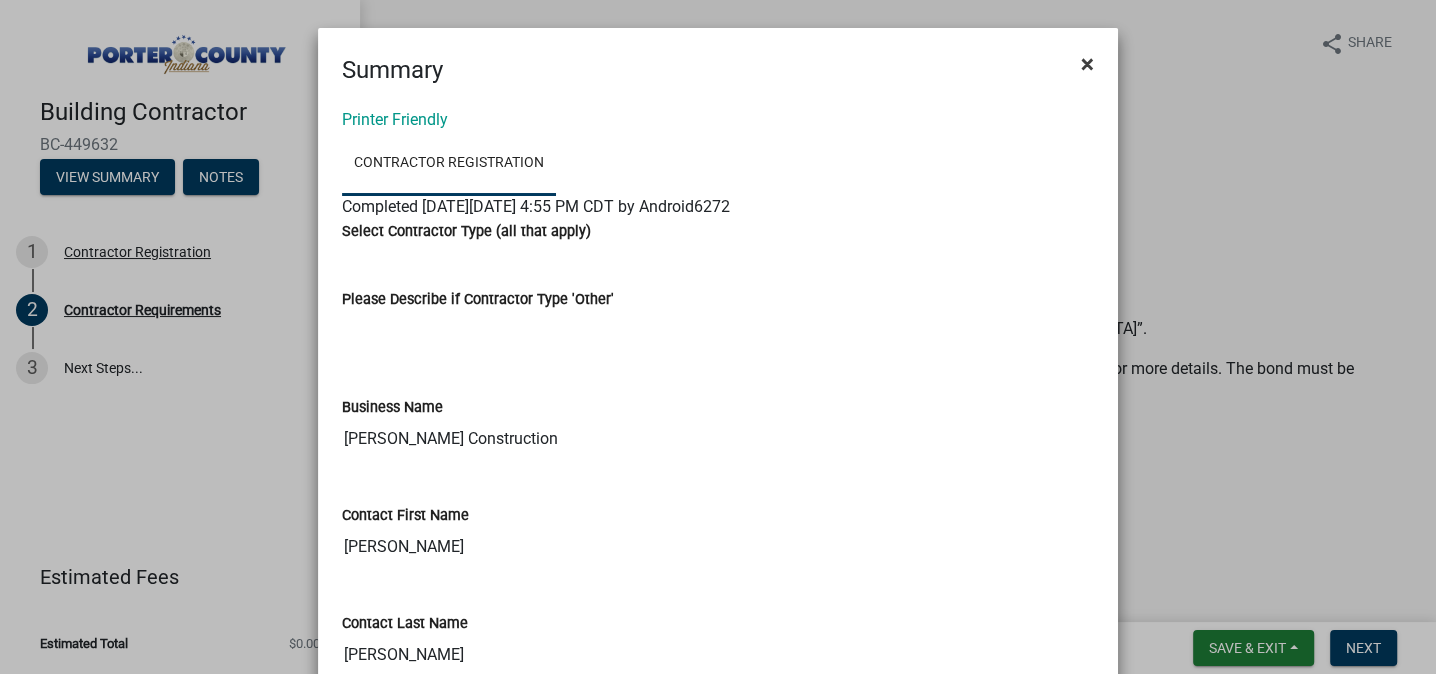 click on "×" 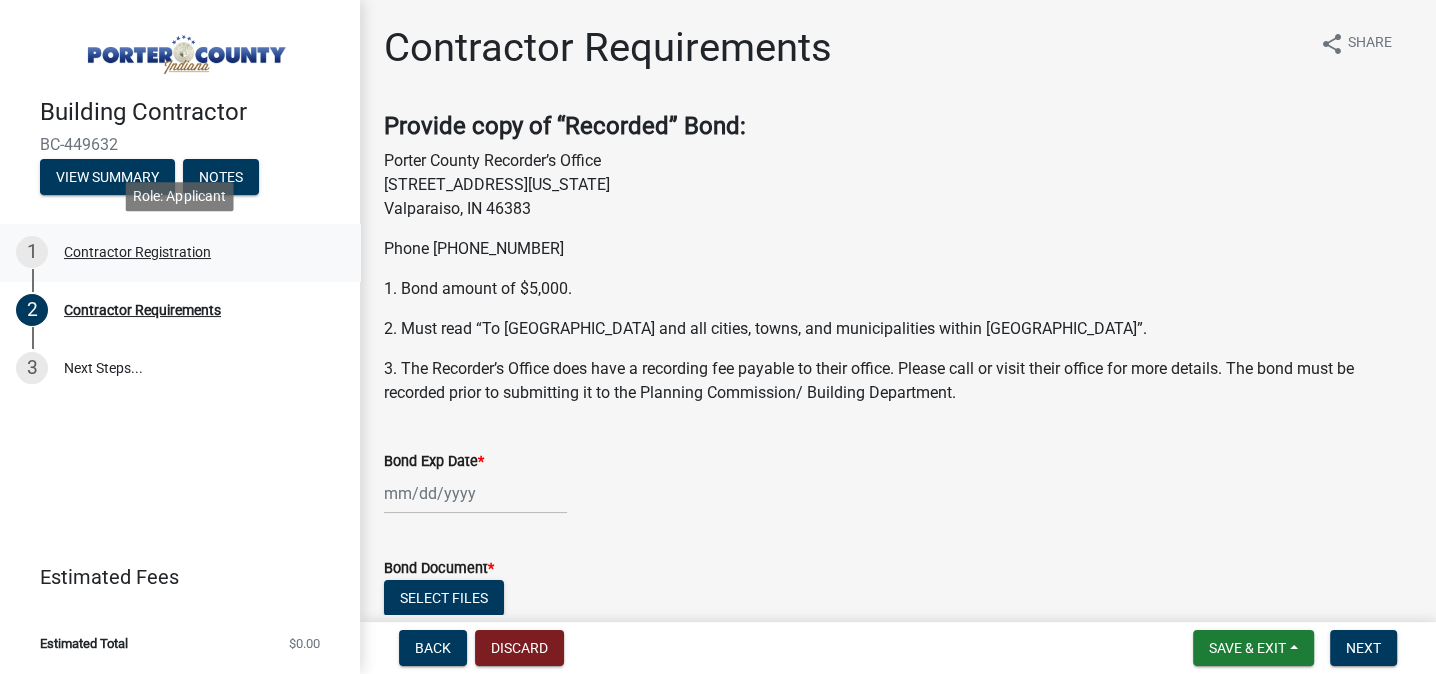 click on "Contractor Registration" at bounding box center [137, 252] 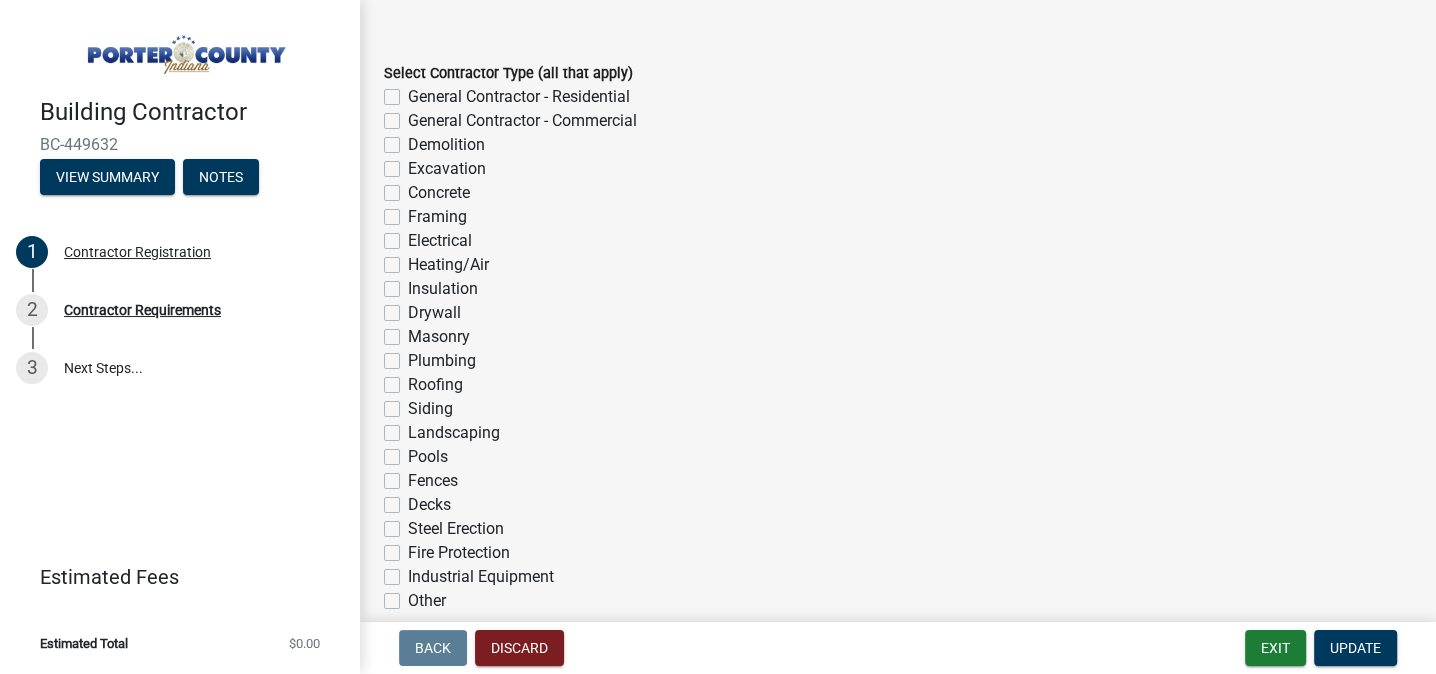 scroll, scrollTop: 0, scrollLeft: 0, axis: both 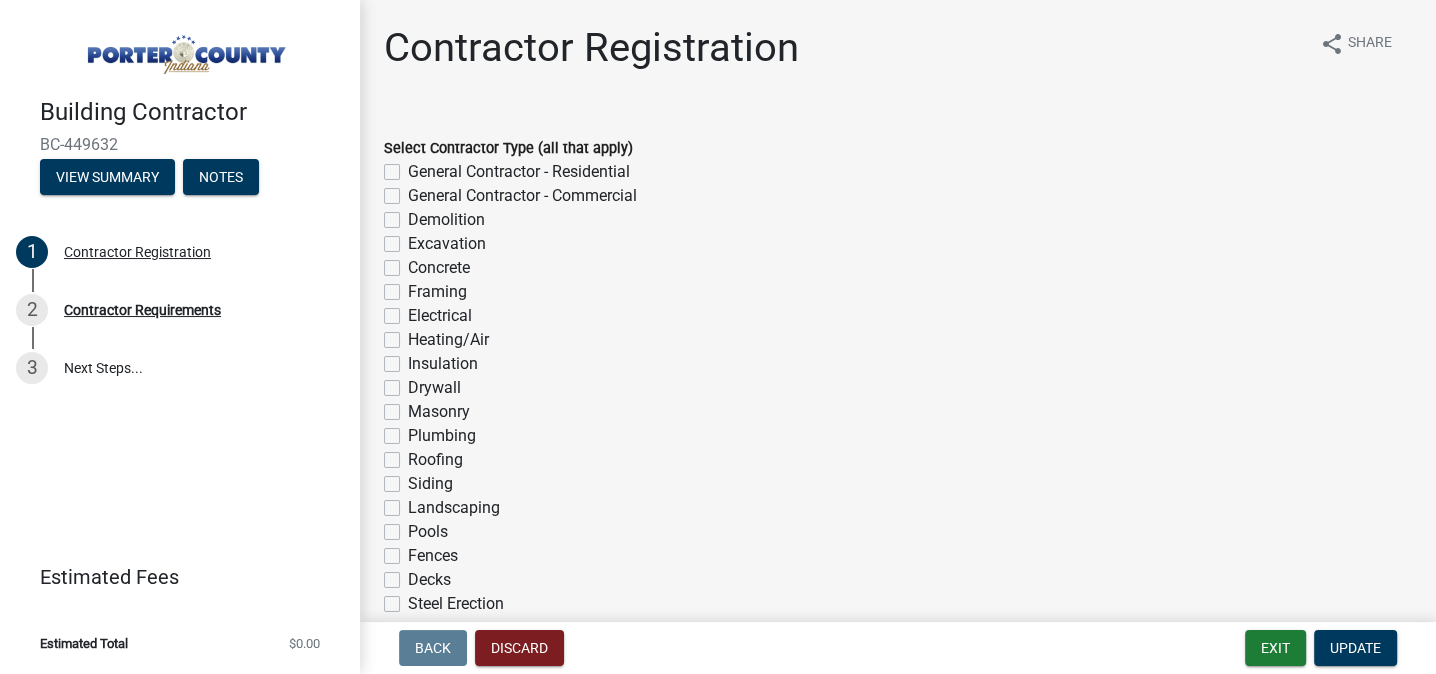 click on "General Contractor - Residential" 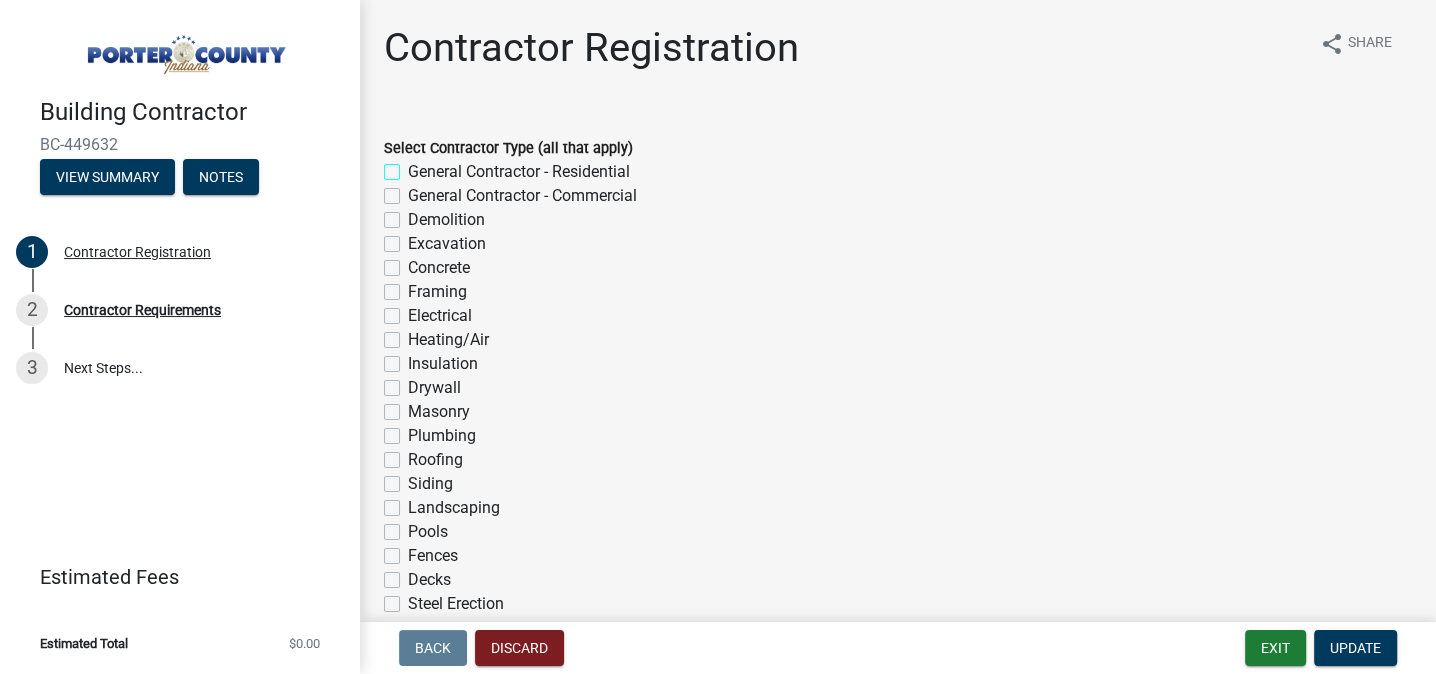 click on "General Contractor - Residential" at bounding box center (414, 166) 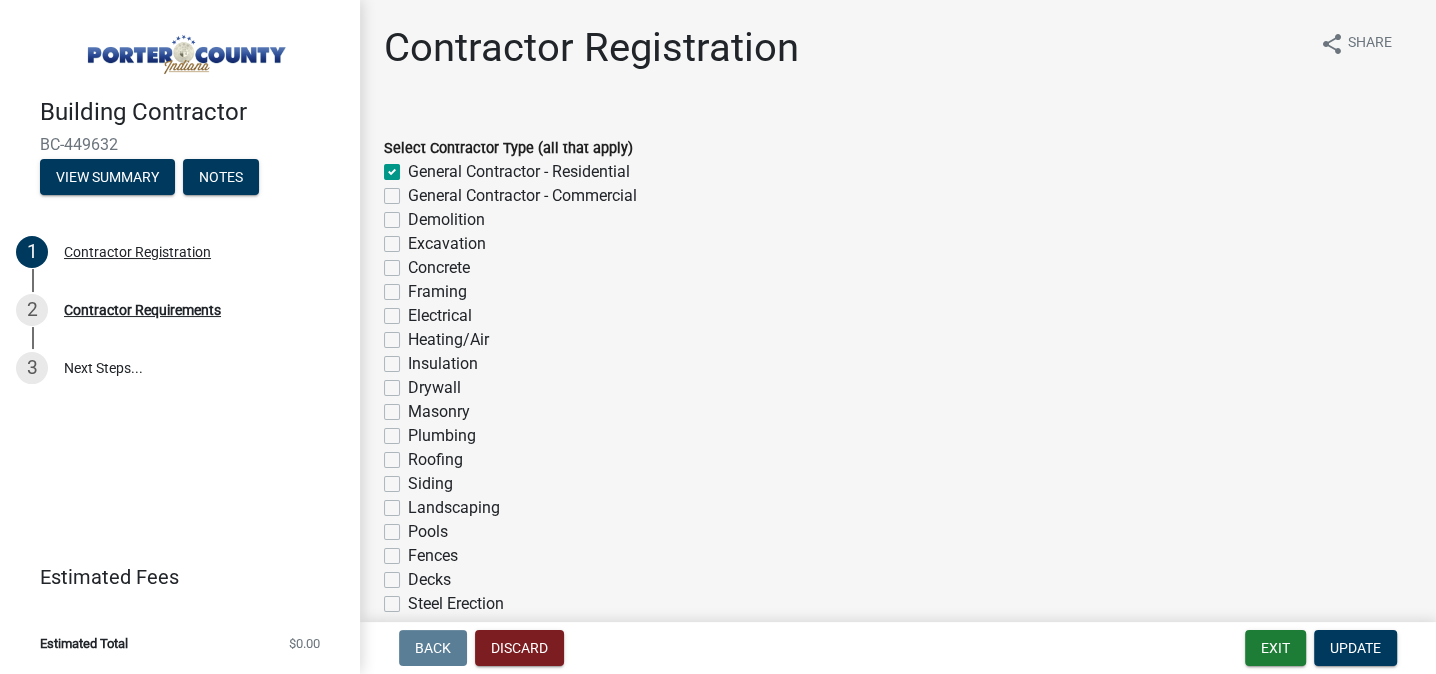 checkbox on "true" 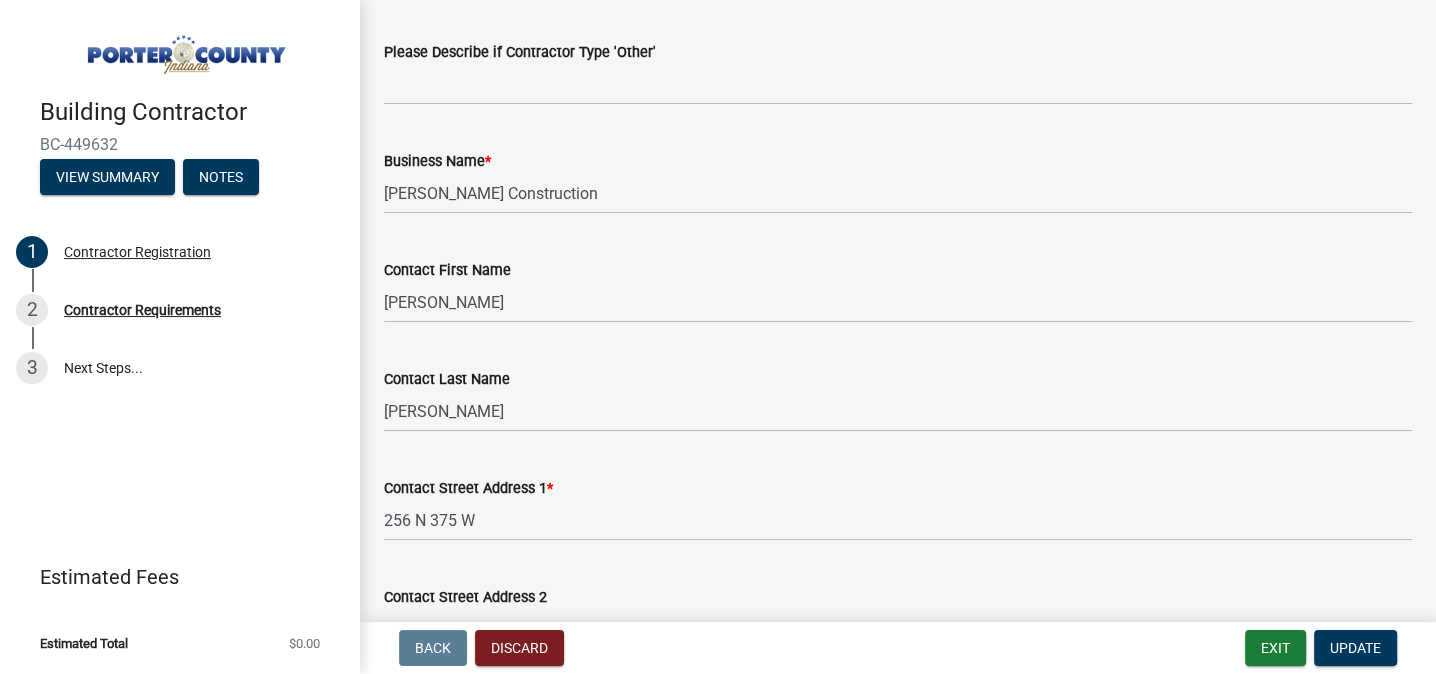 scroll, scrollTop: 727, scrollLeft: 0, axis: vertical 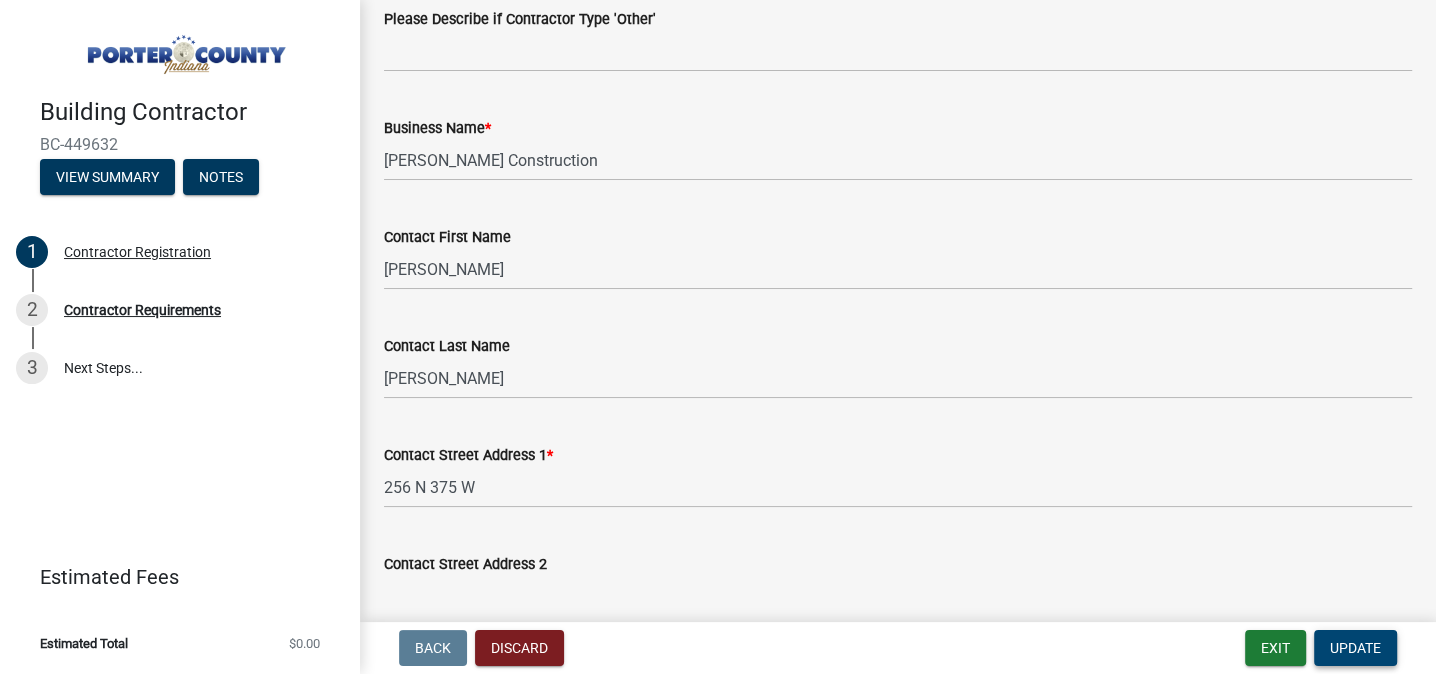 click on "Update" at bounding box center (1355, 648) 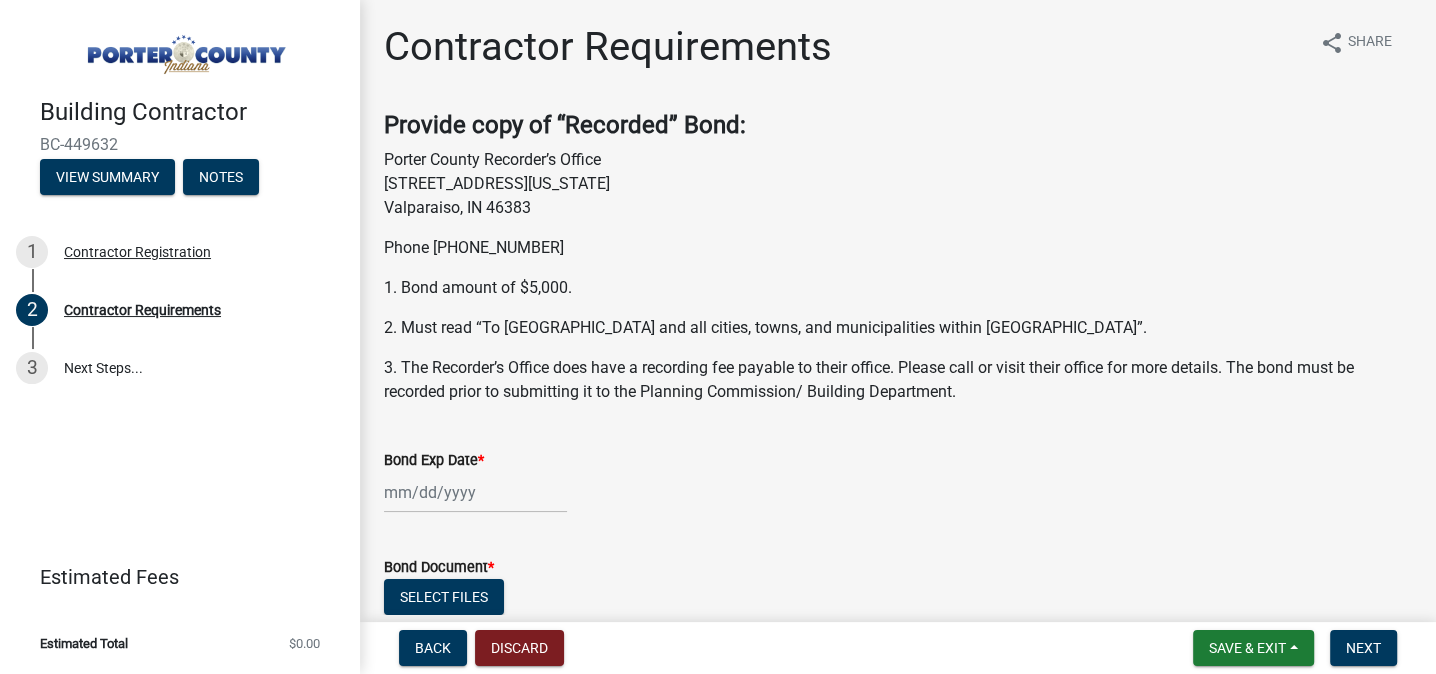 scroll, scrollTop: 0, scrollLeft: 0, axis: both 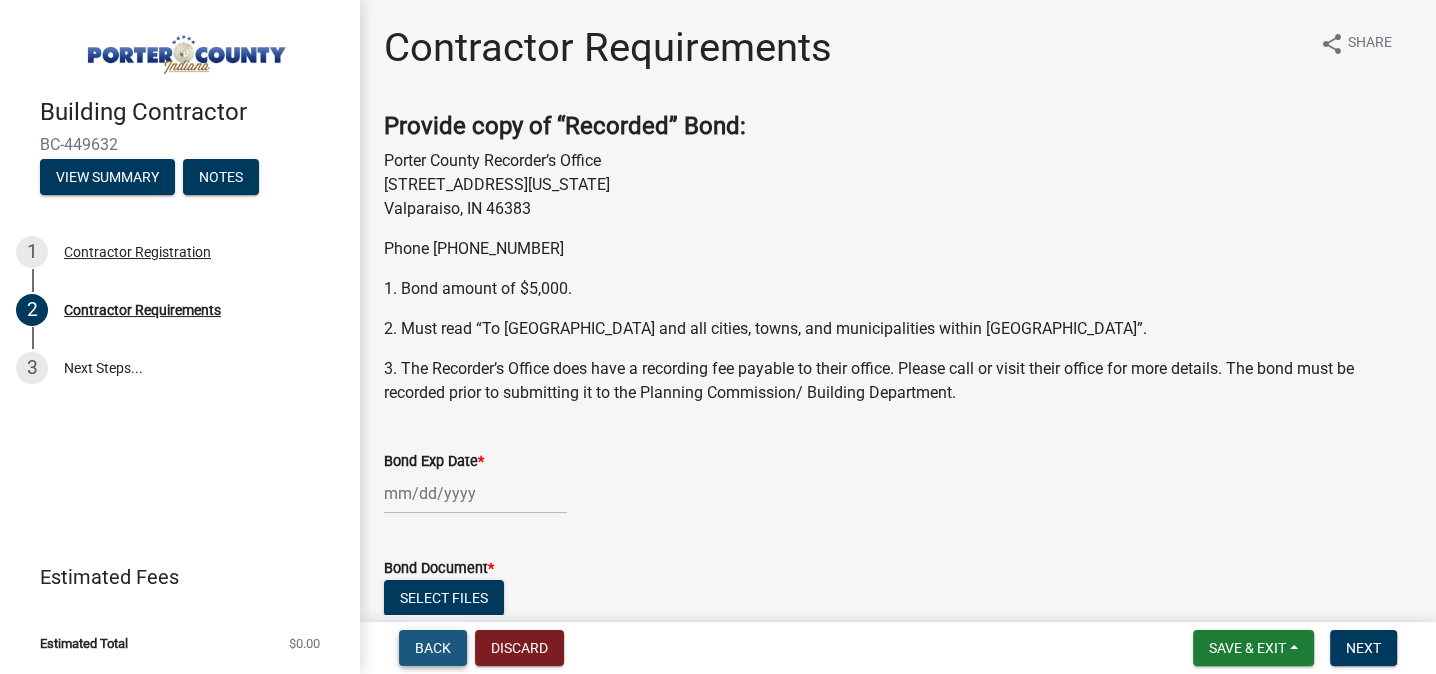 click on "Back" at bounding box center (433, 648) 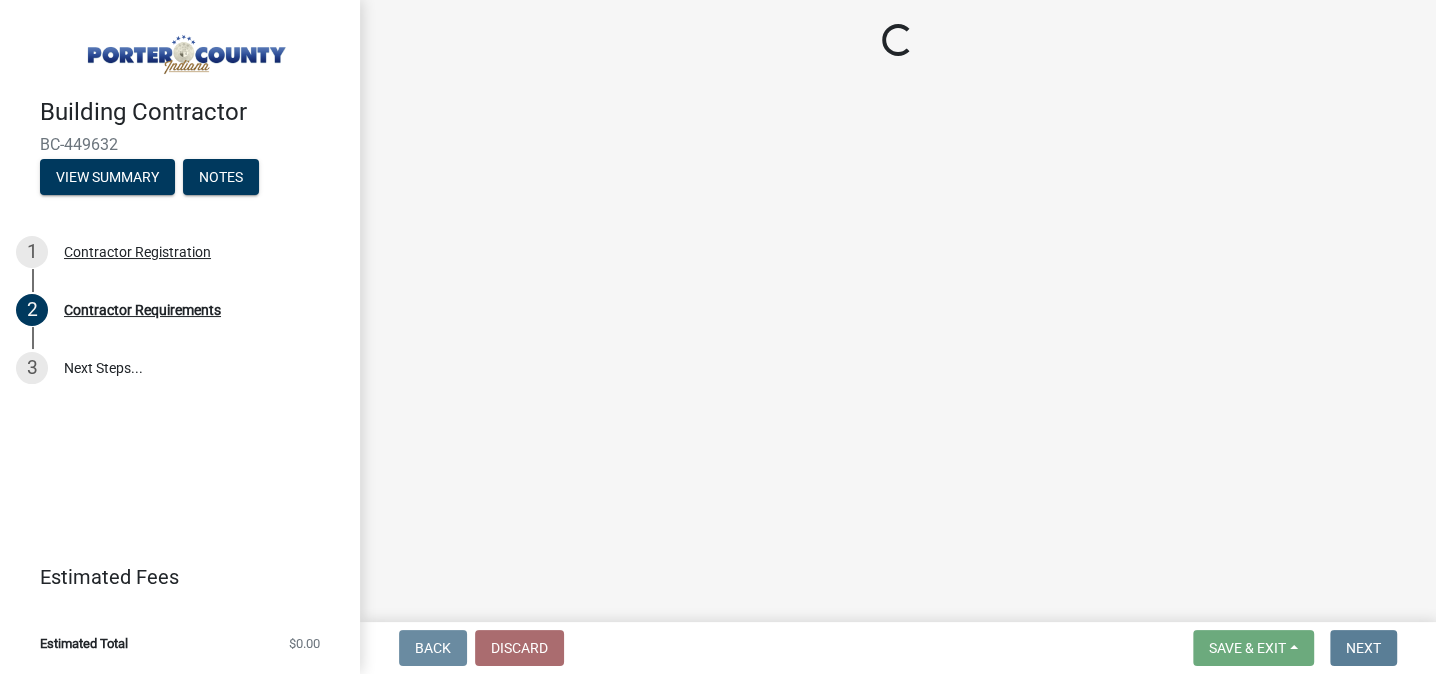 select on "IN" 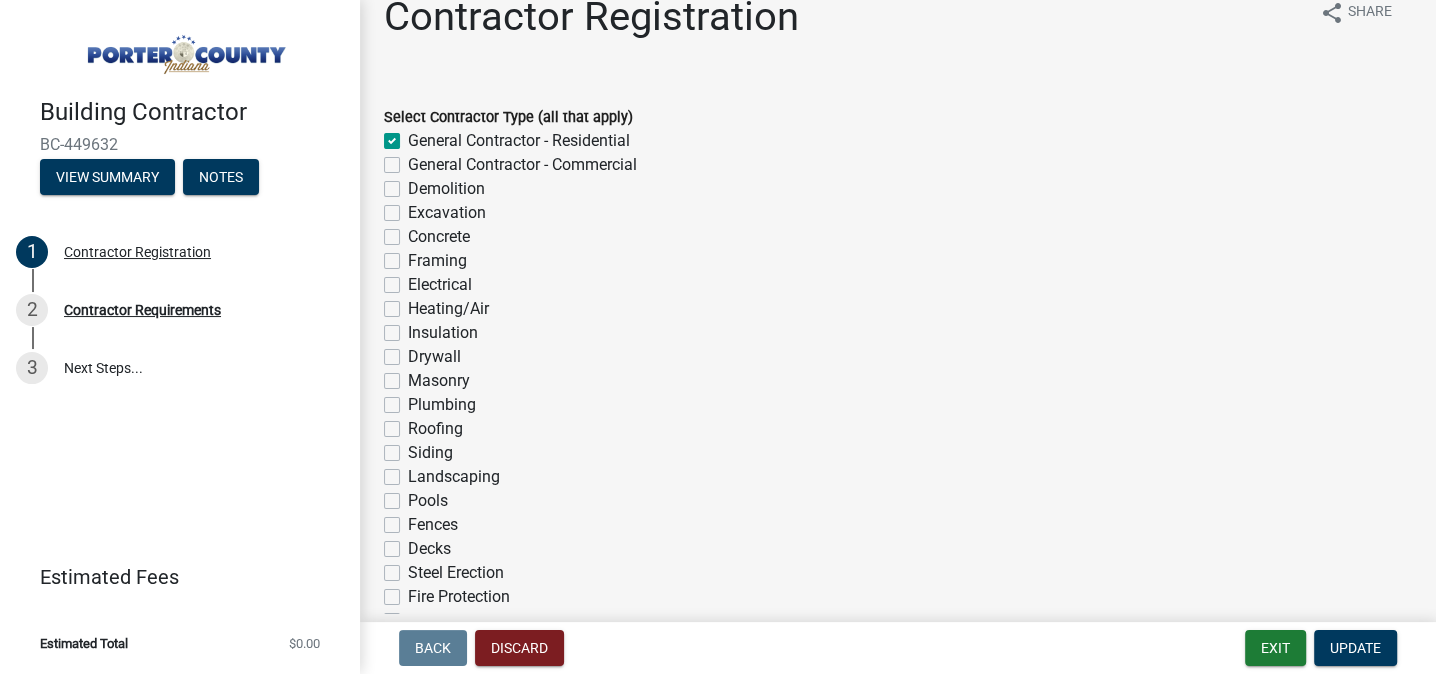 scroll, scrollTop: 0, scrollLeft: 0, axis: both 